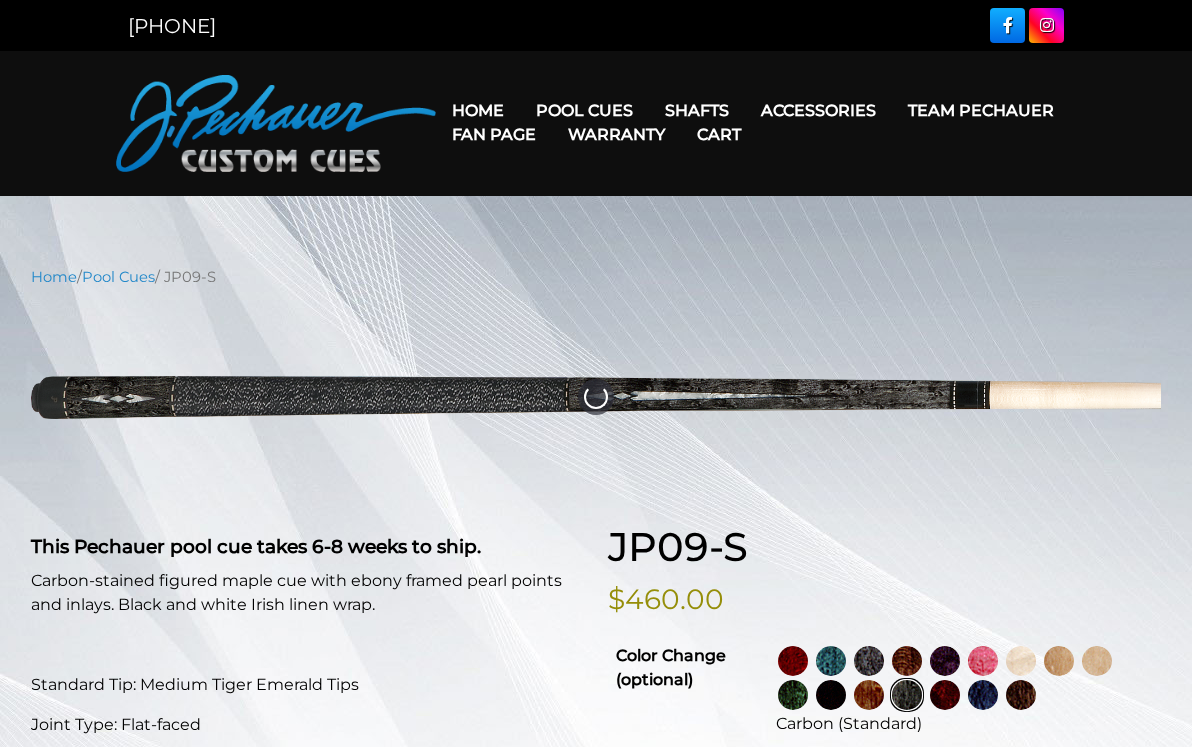 select on "********" 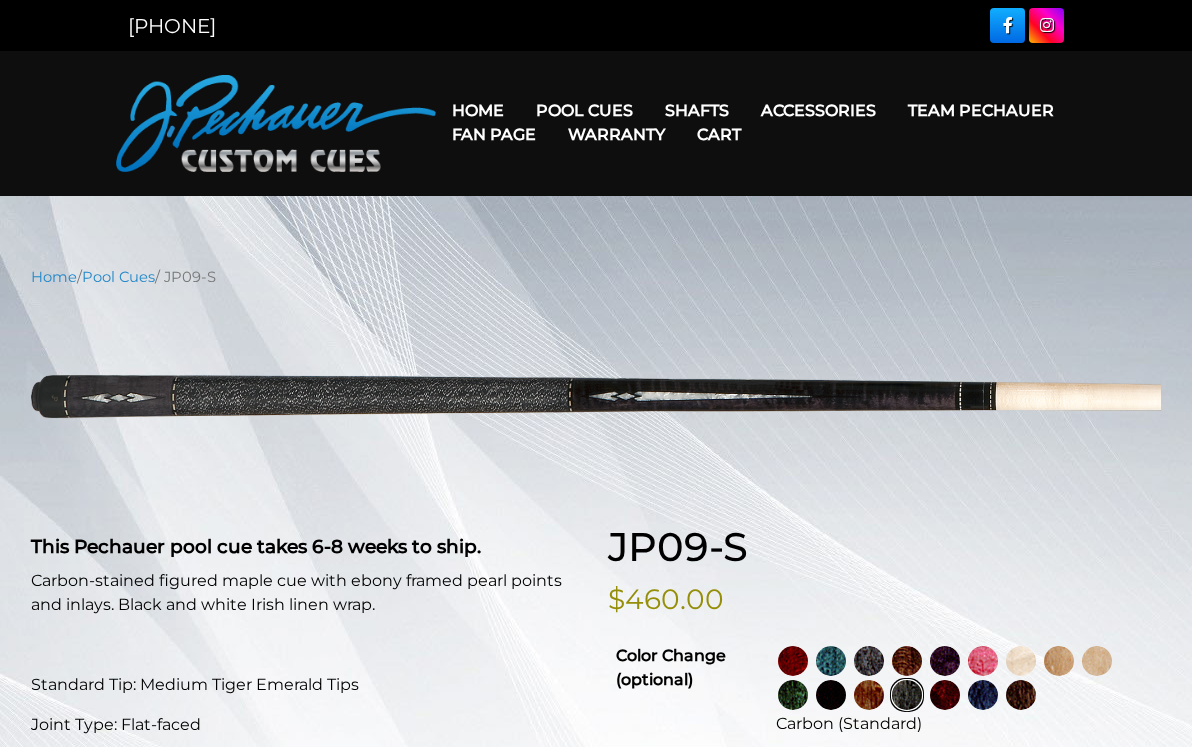 select on "********" 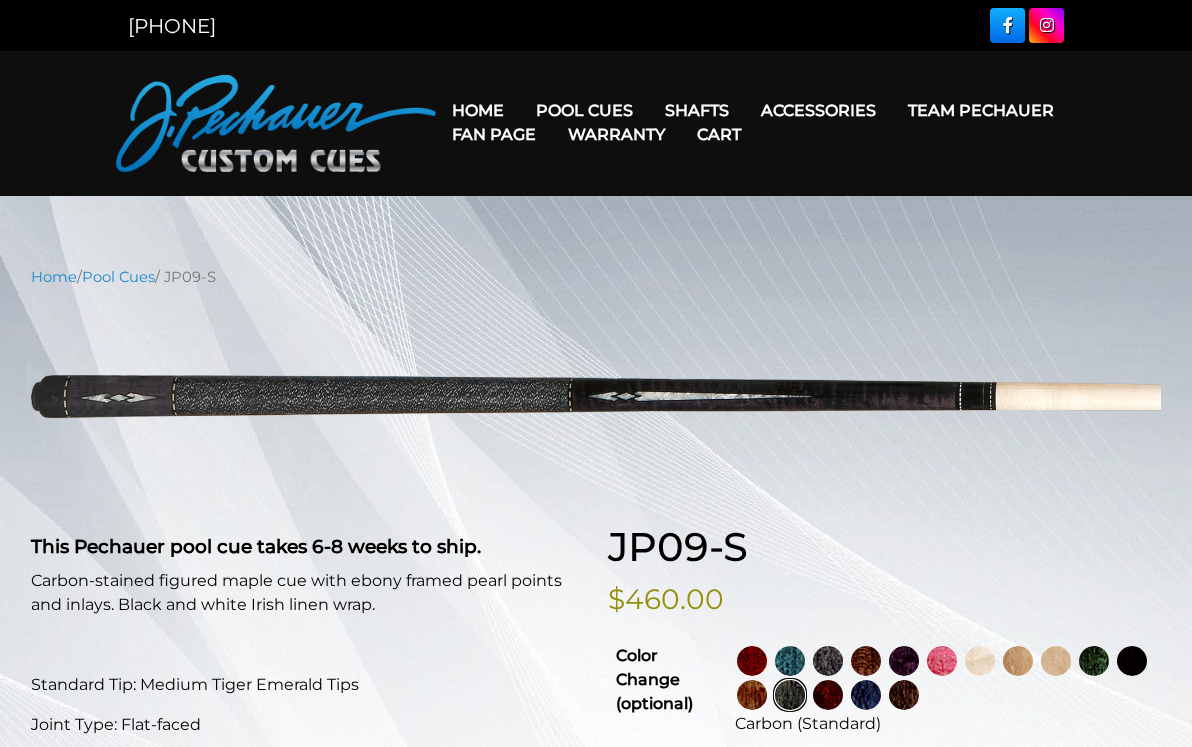 scroll, scrollTop: 0, scrollLeft: 0, axis: both 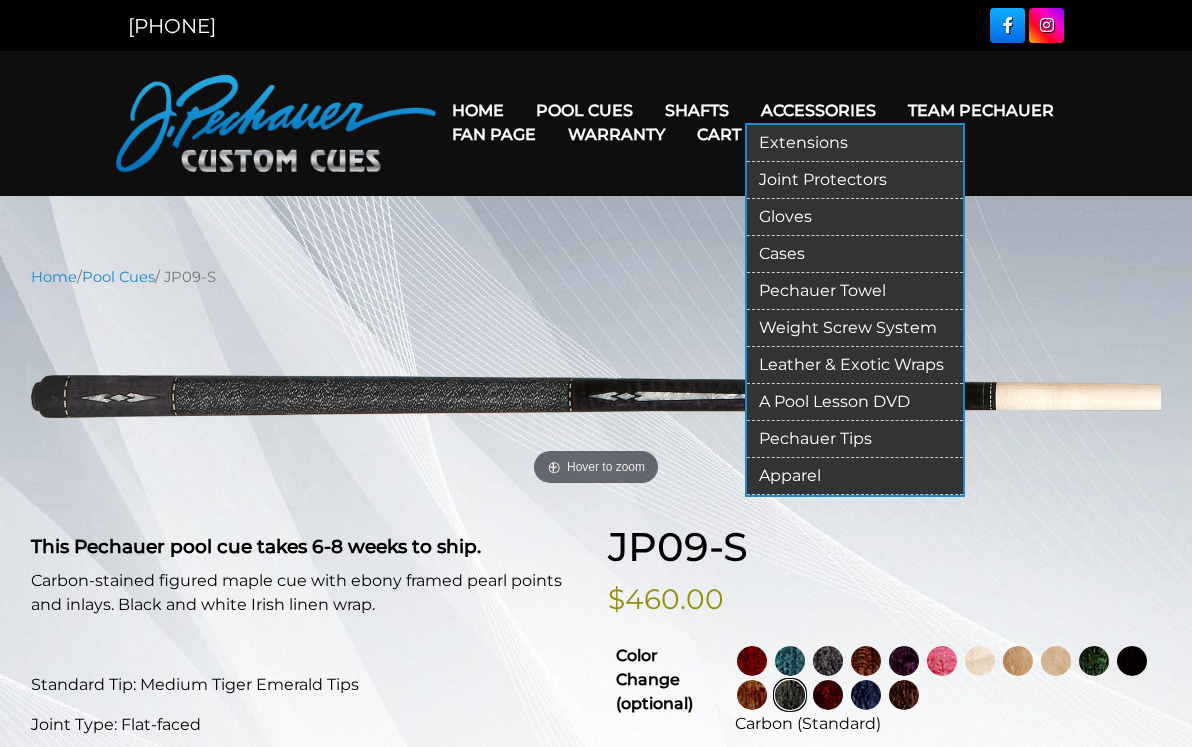 click on "Accessories" at bounding box center (818, 110) 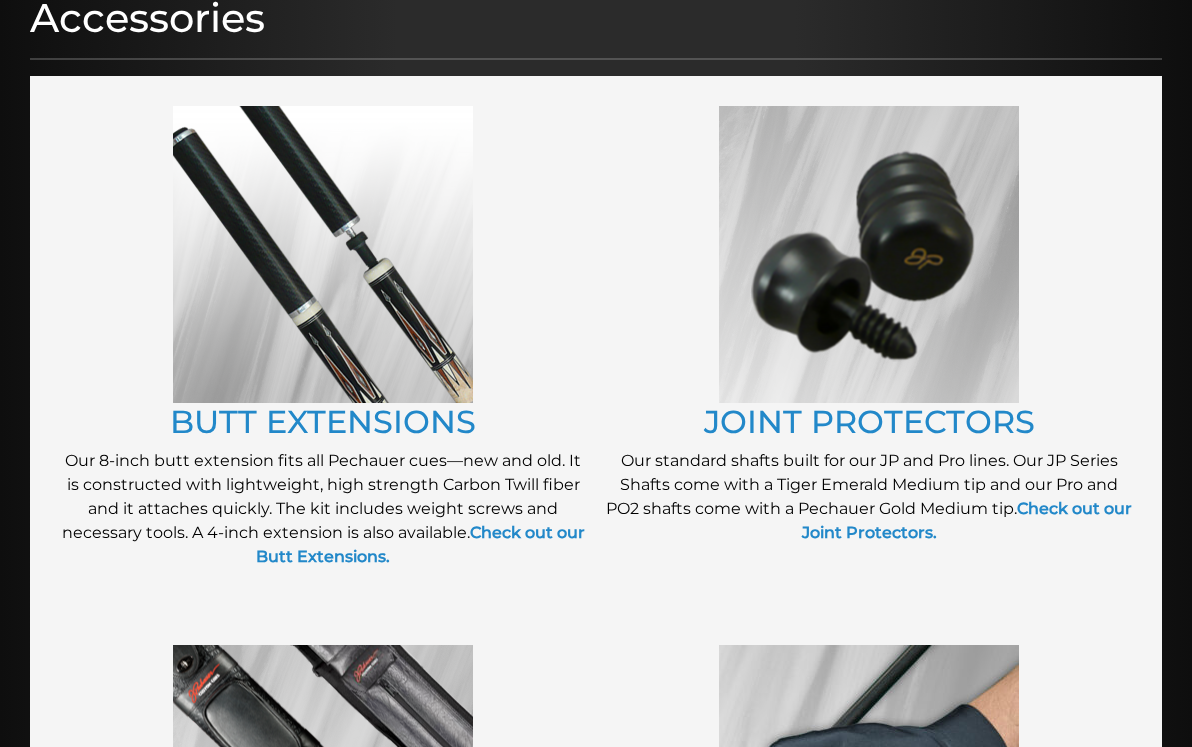 scroll, scrollTop: 363, scrollLeft: 0, axis: vertical 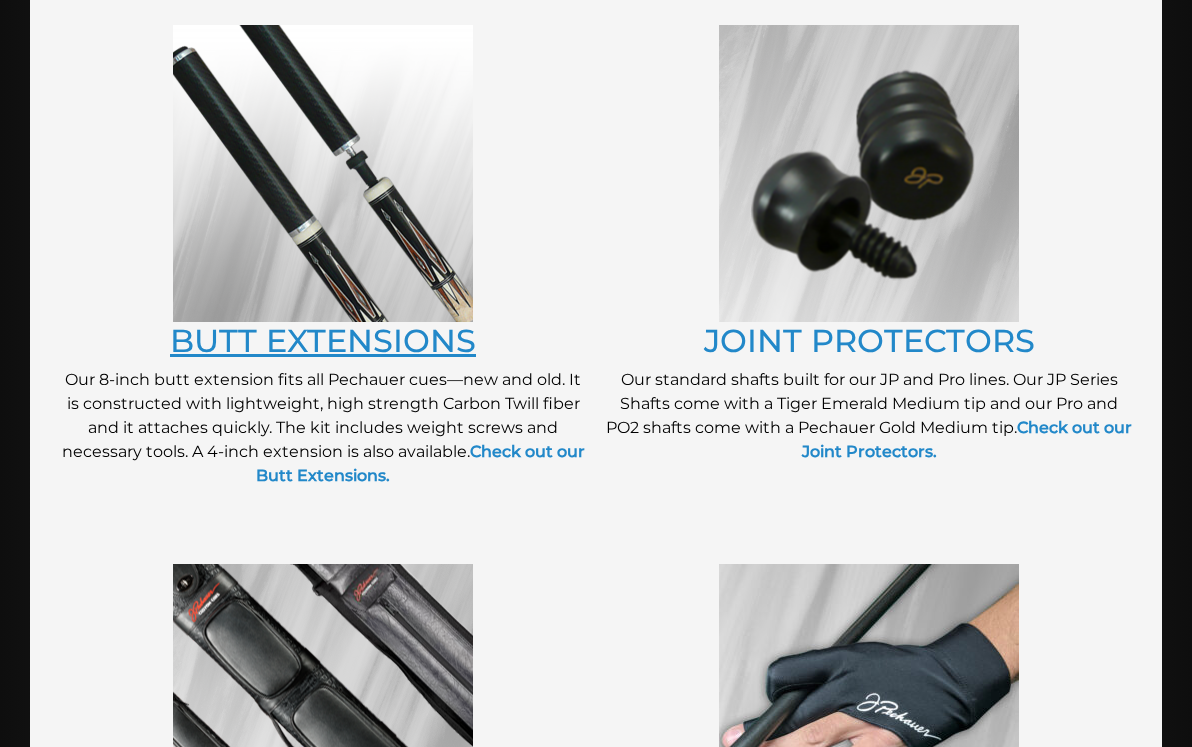 click on "BUTT EXTENSIONS" at bounding box center [323, 340] 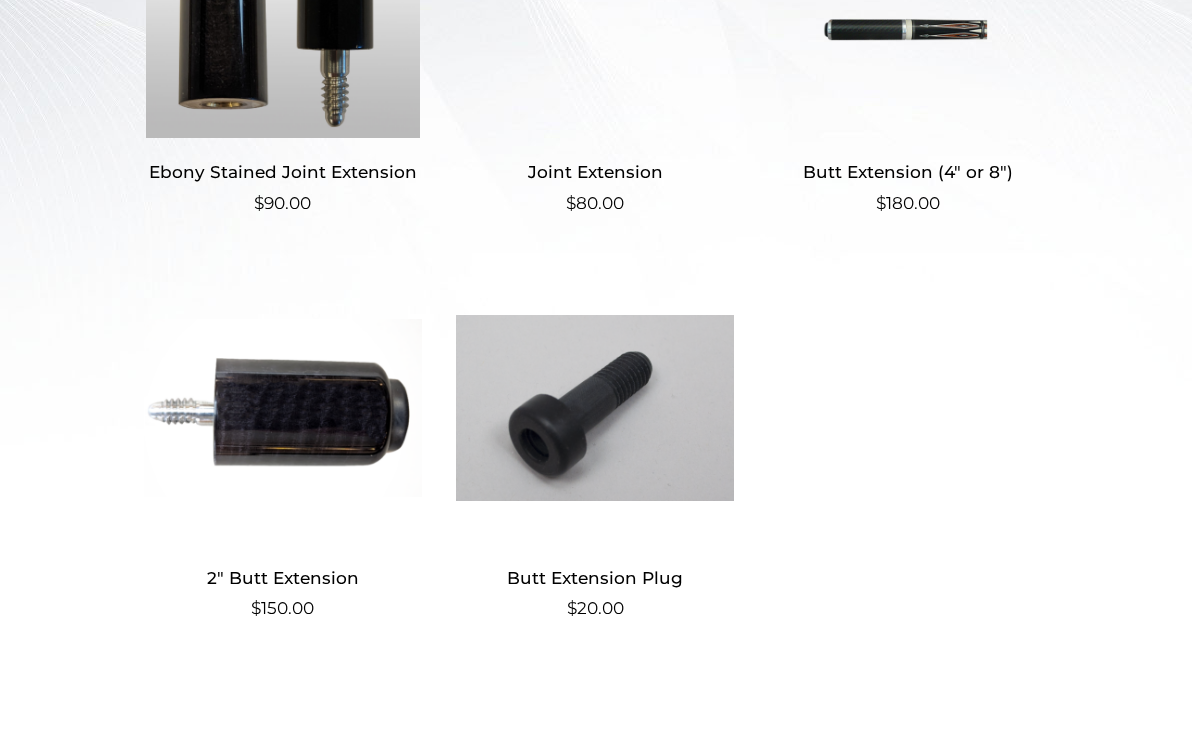 scroll, scrollTop: 736, scrollLeft: 0, axis: vertical 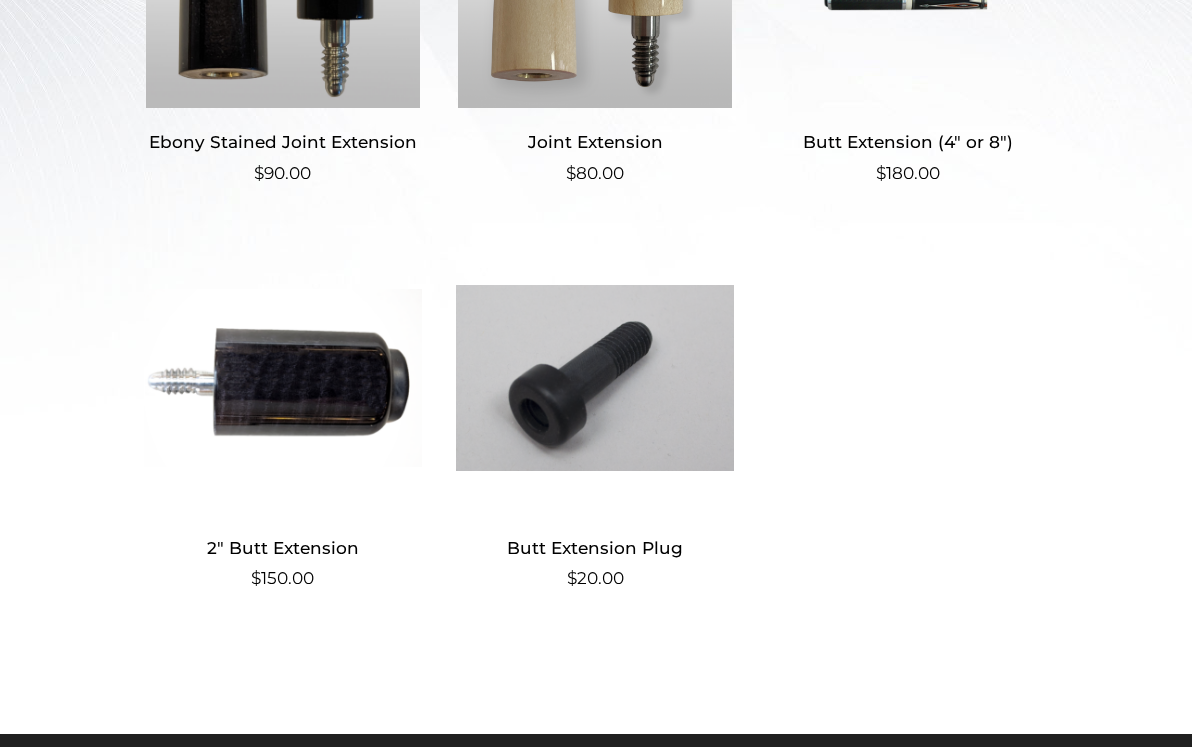 click at bounding box center (283, 378) 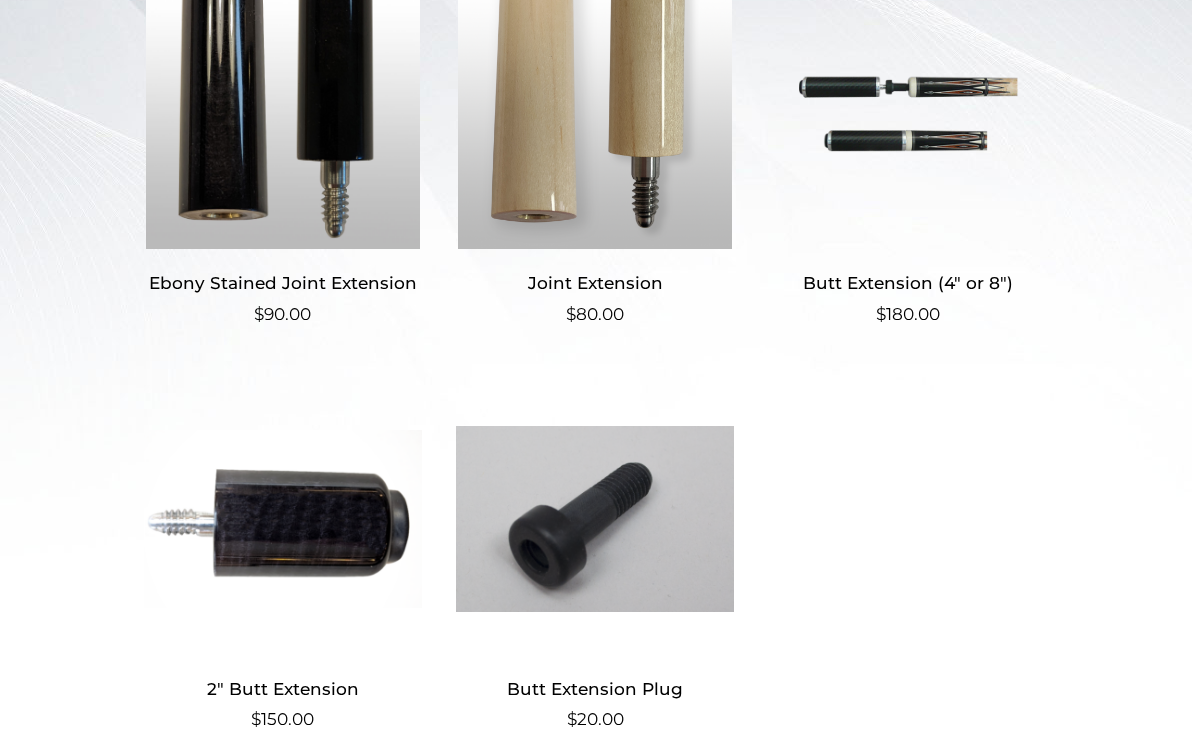 scroll, scrollTop: 499, scrollLeft: 0, axis: vertical 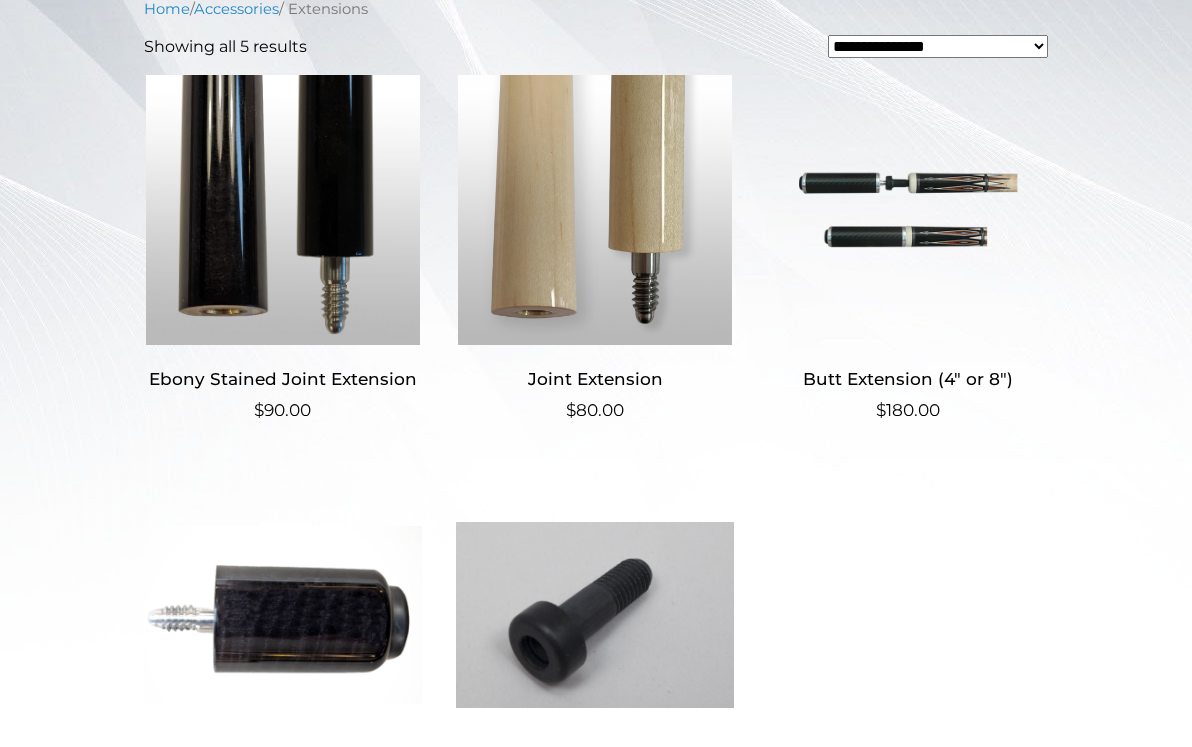 click on "Ebony Stained Joint Extension" at bounding box center (283, 379) 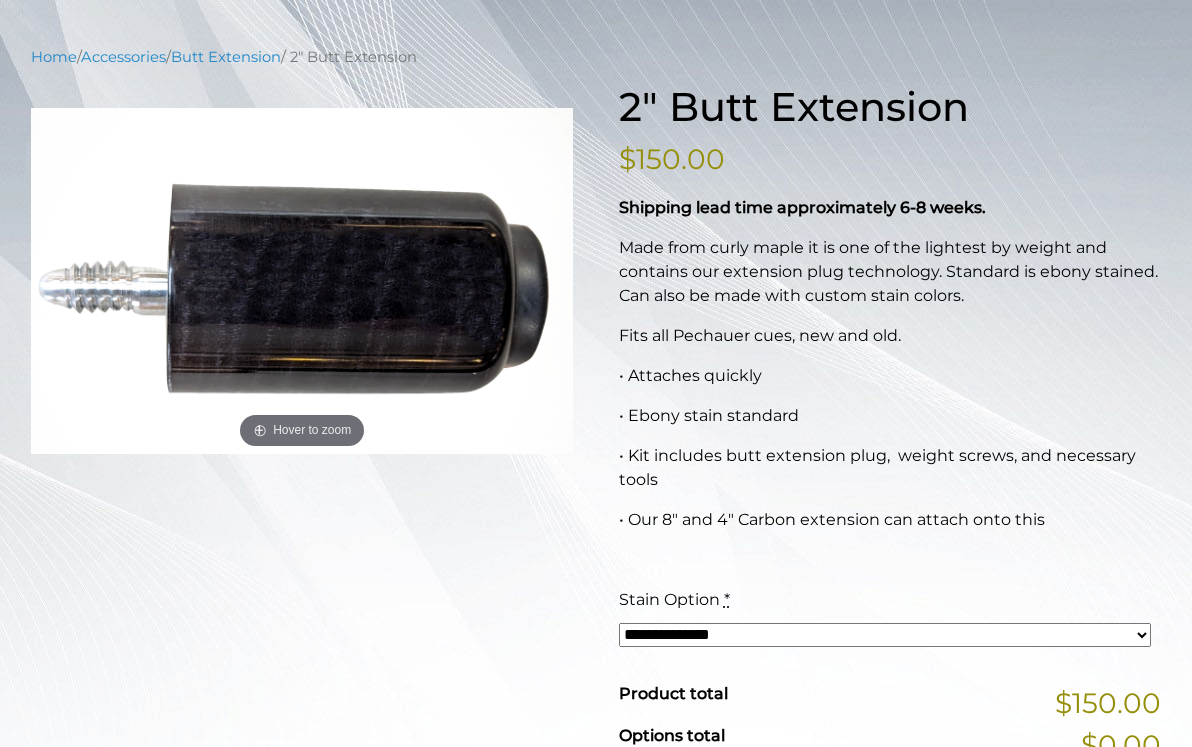 scroll, scrollTop: 228, scrollLeft: 0, axis: vertical 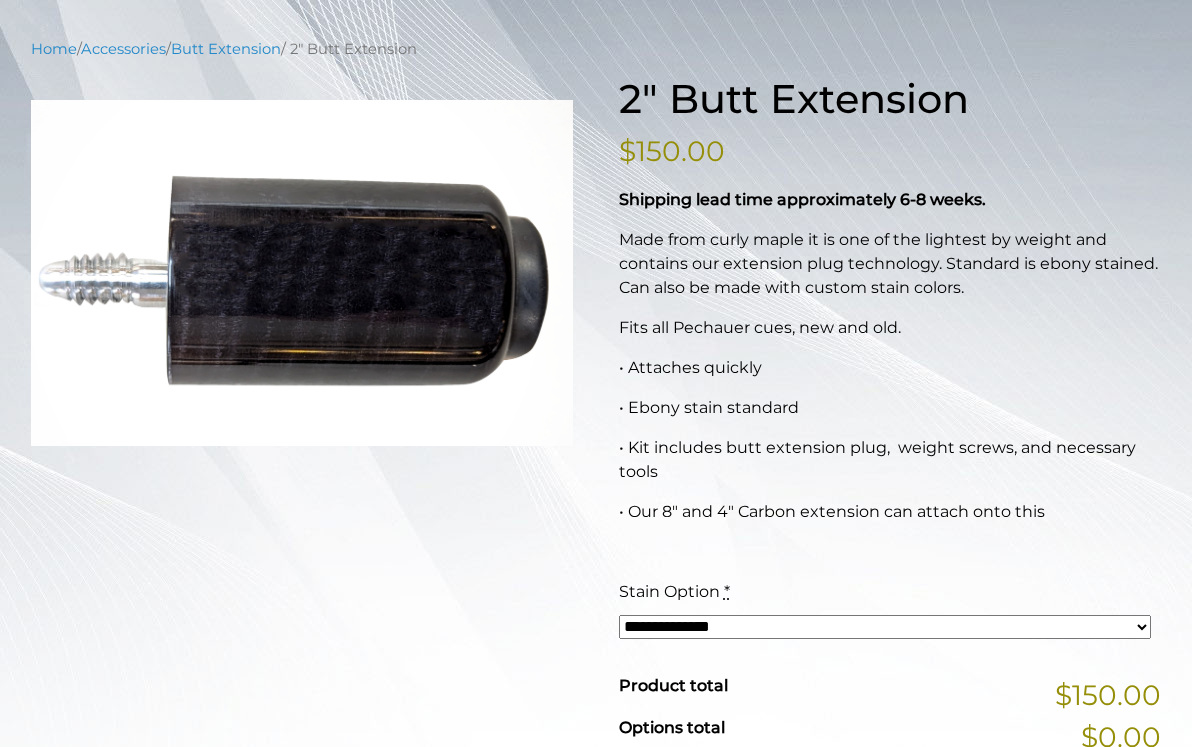 drag, startPoint x: 633, startPoint y: 209, endPoint x: 856, endPoint y: 299, distance: 240.47661 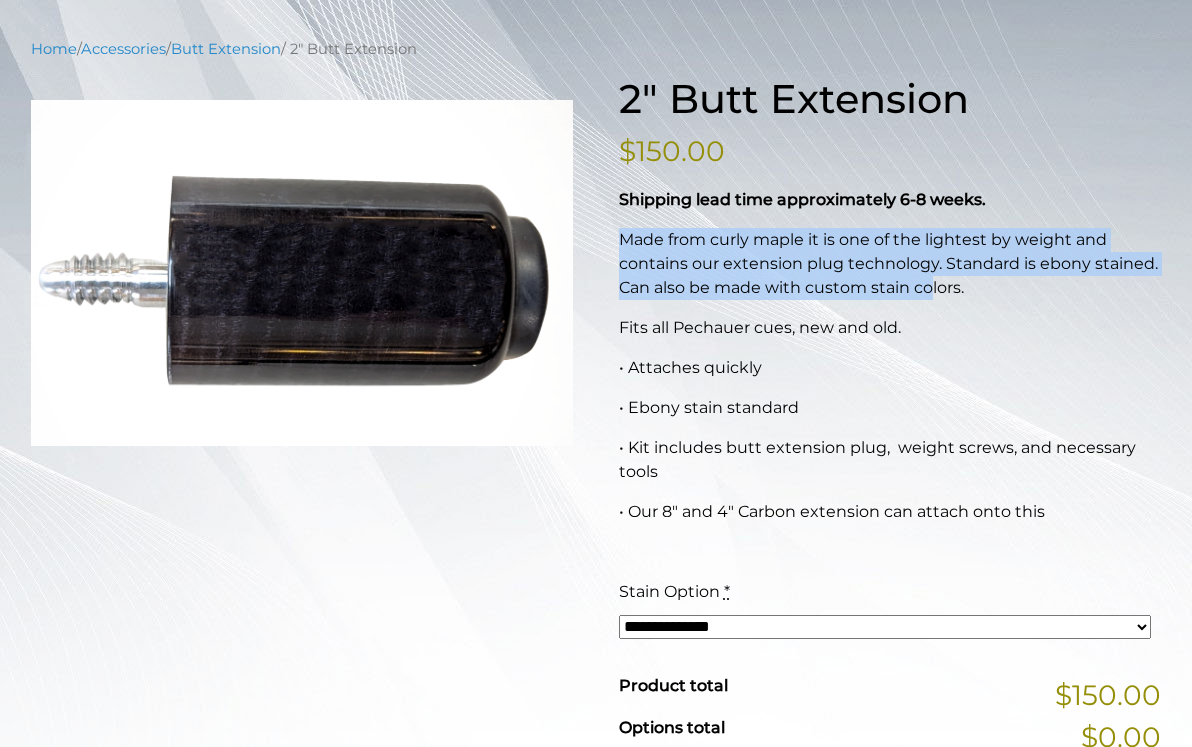 drag, startPoint x: 619, startPoint y: 238, endPoint x: 929, endPoint y: 294, distance: 315.01746 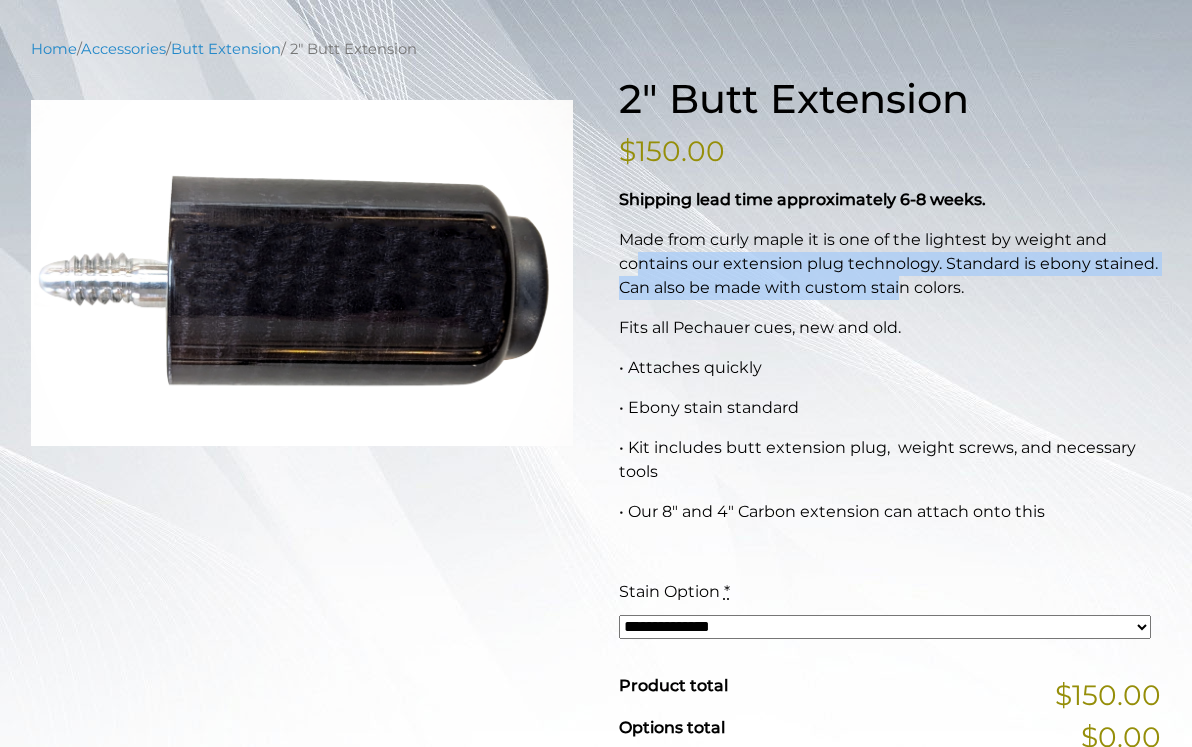 drag, startPoint x: 635, startPoint y: 261, endPoint x: 903, endPoint y: 289, distance: 269.4587 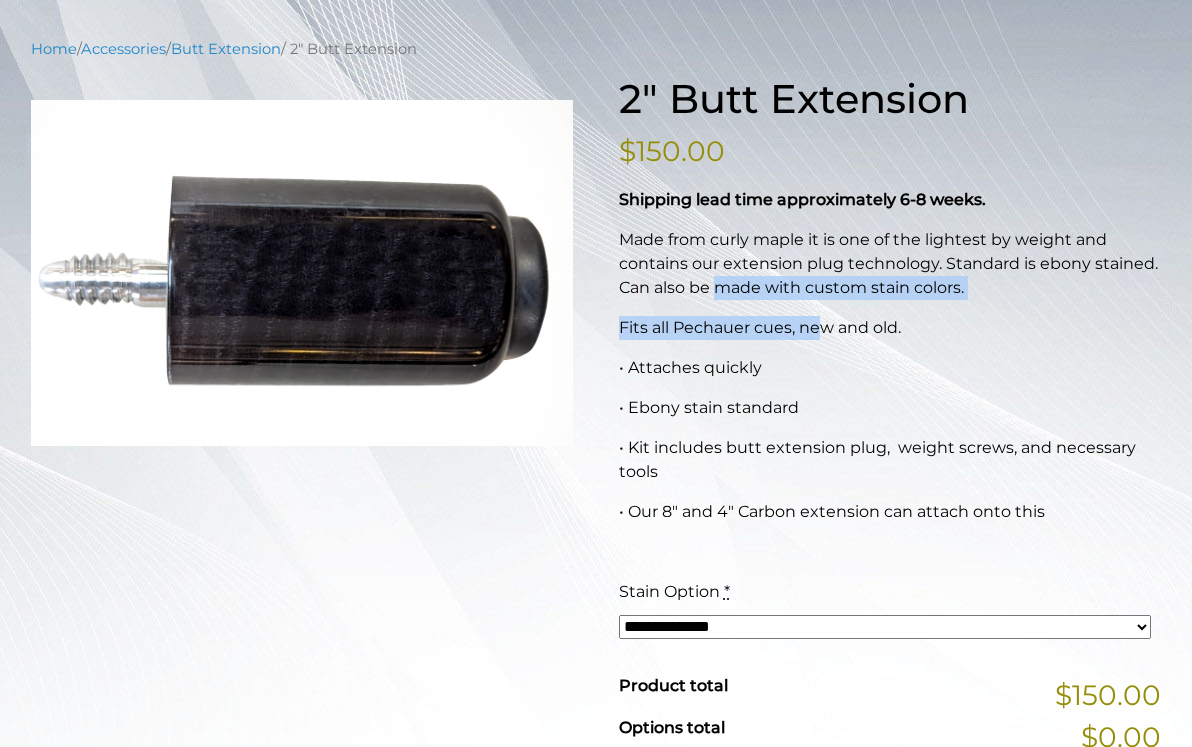 drag, startPoint x: 722, startPoint y: 294, endPoint x: 817, endPoint y: 329, distance: 101.24229 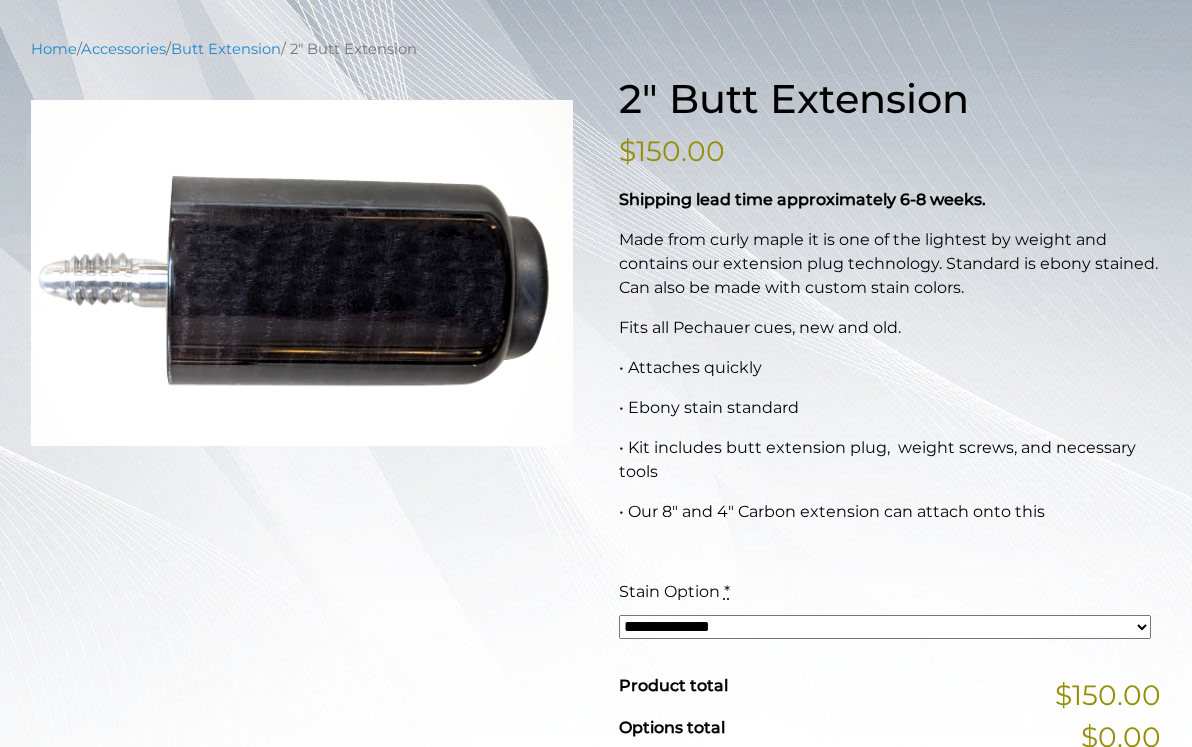 scroll, scrollTop: 348, scrollLeft: 0, axis: vertical 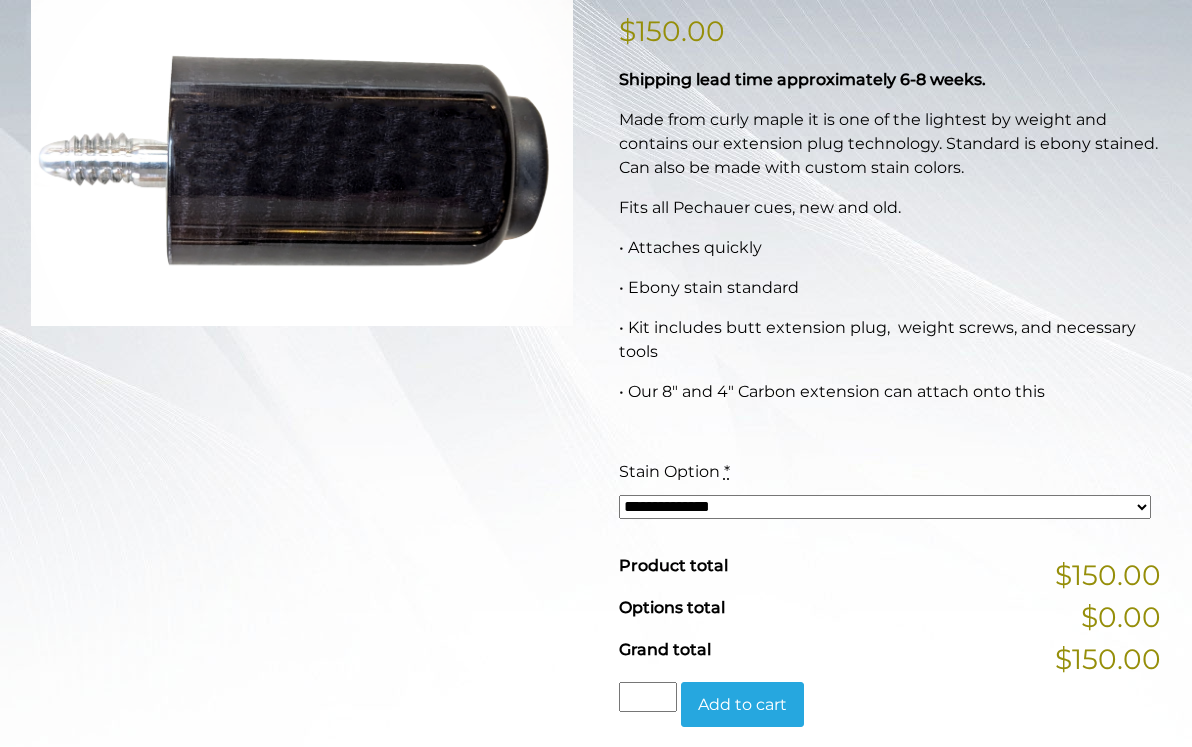 click on "**********" at bounding box center [885, 507] 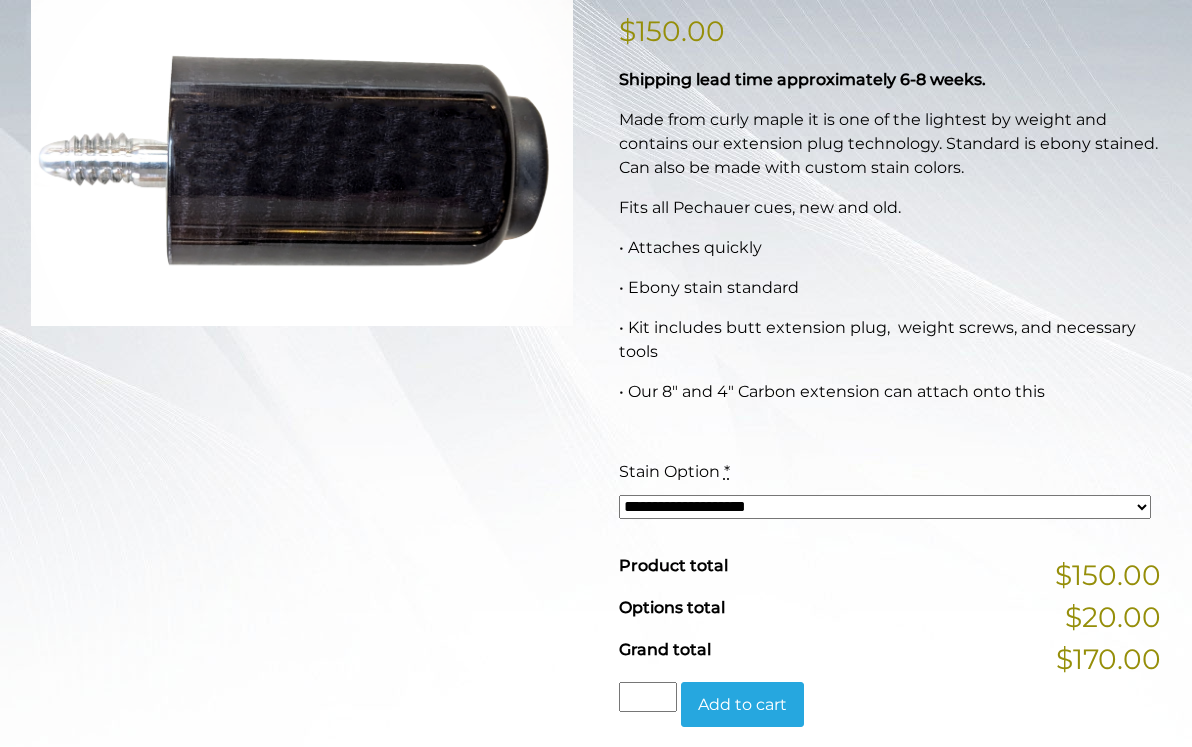 click on "**********" at bounding box center [885, 507] 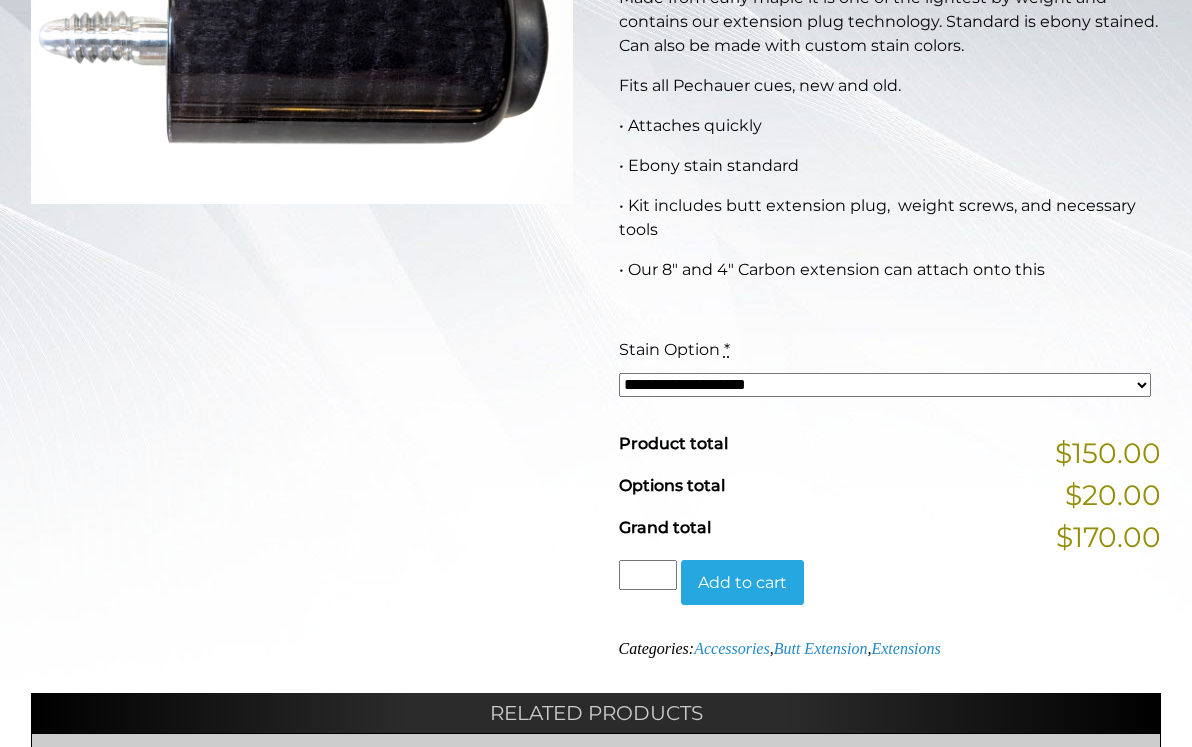 scroll, scrollTop: 457, scrollLeft: 0, axis: vertical 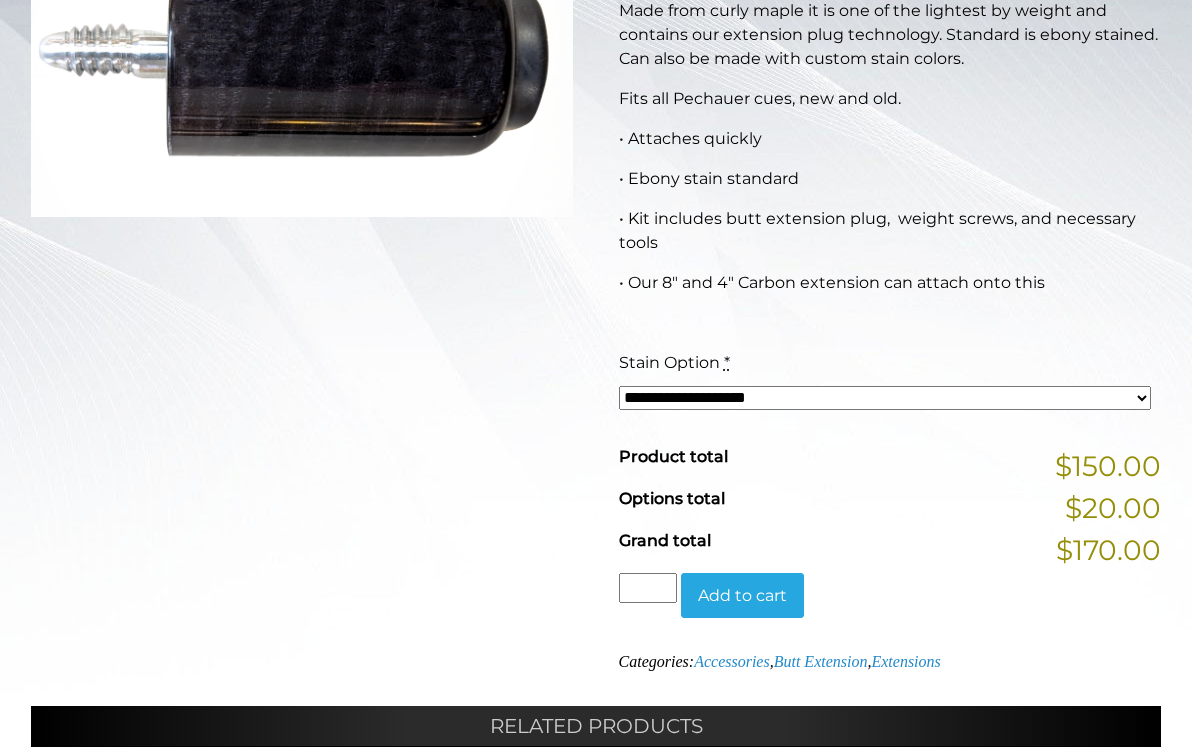 click on "Product total" at bounding box center [673, 456] 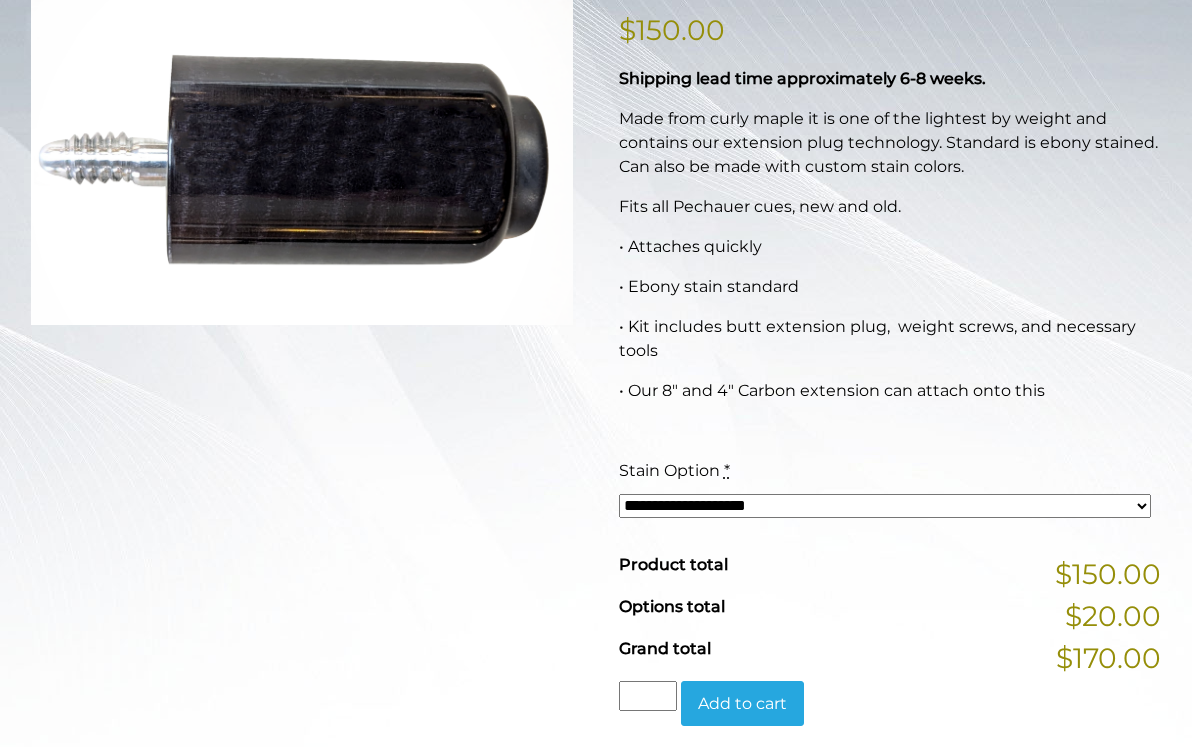 scroll, scrollTop: 347, scrollLeft: 0, axis: vertical 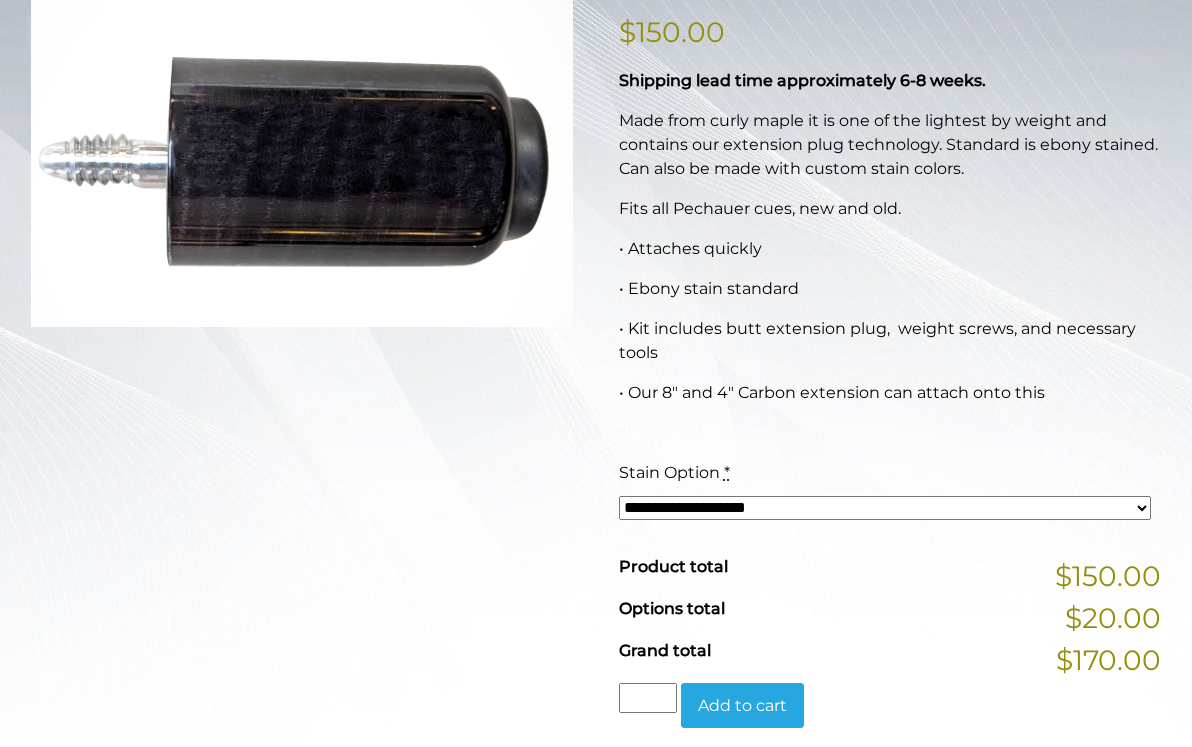 click on "**********" at bounding box center (885, 508) 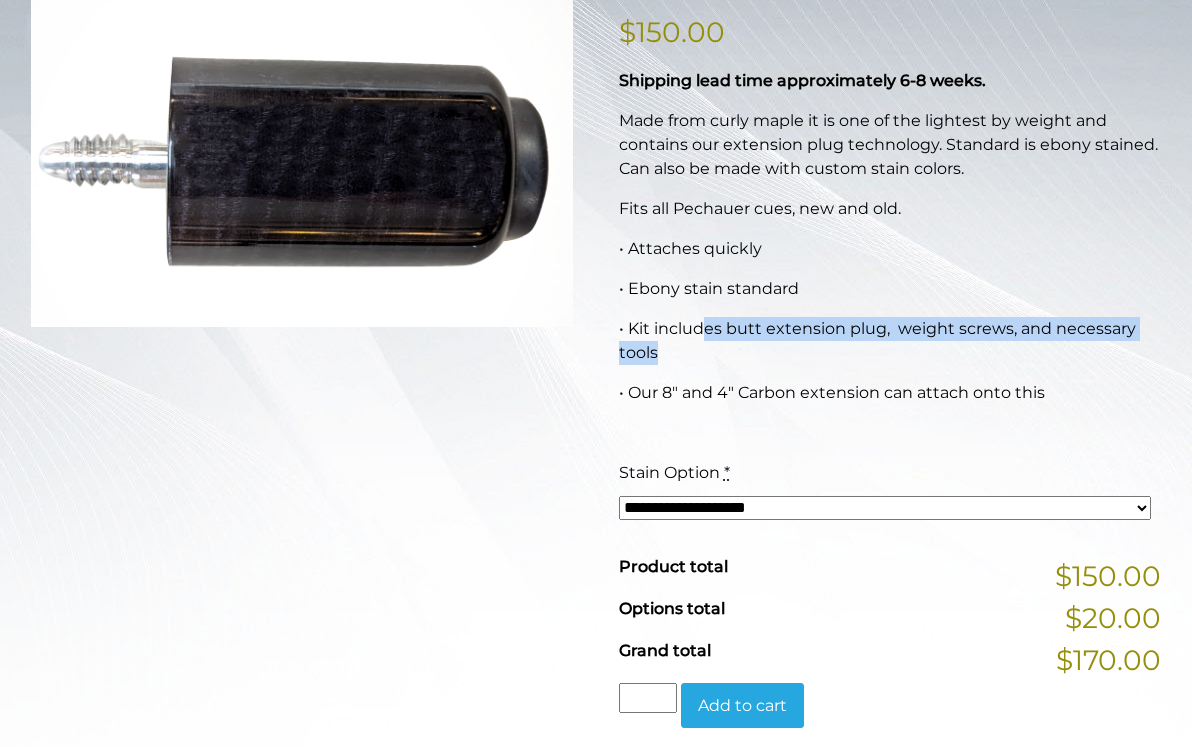 drag, startPoint x: 703, startPoint y: 326, endPoint x: 1102, endPoint y: 369, distance: 401.31036 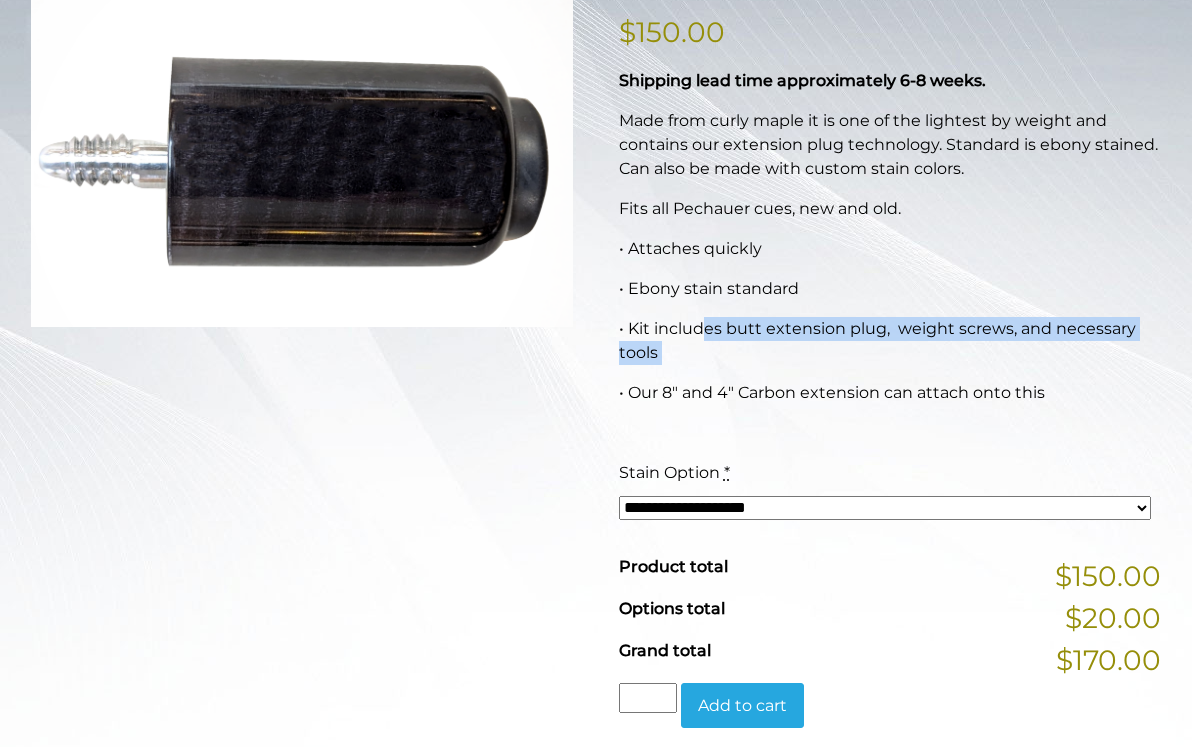 click on "Shipping lead time approximately 6-8 weeks.
Made from curly maple it is one of the lightest by weight and contains our extension plug technology. Standard is ebony stained. Can also be made with custom stain colors.
Fits all Pechauer cues, new and old.
• Attaches quickly
• Ebony stain standard
• Kit includes butt extension plug,  weight screws, and necessary tools
• Our 8″ and 4″ Carbon extension can attach onto this" at bounding box center [890, 257] 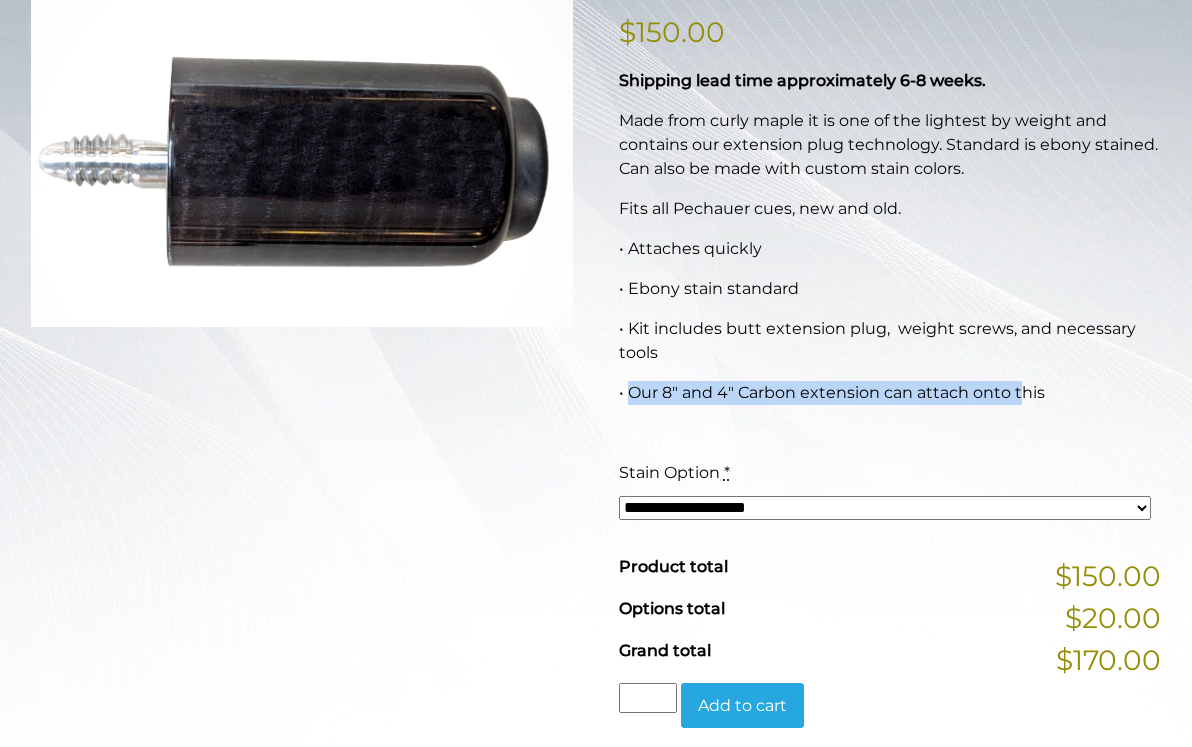 drag, startPoint x: 630, startPoint y: 391, endPoint x: 1037, endPoint y: 398, distance: 407.06018 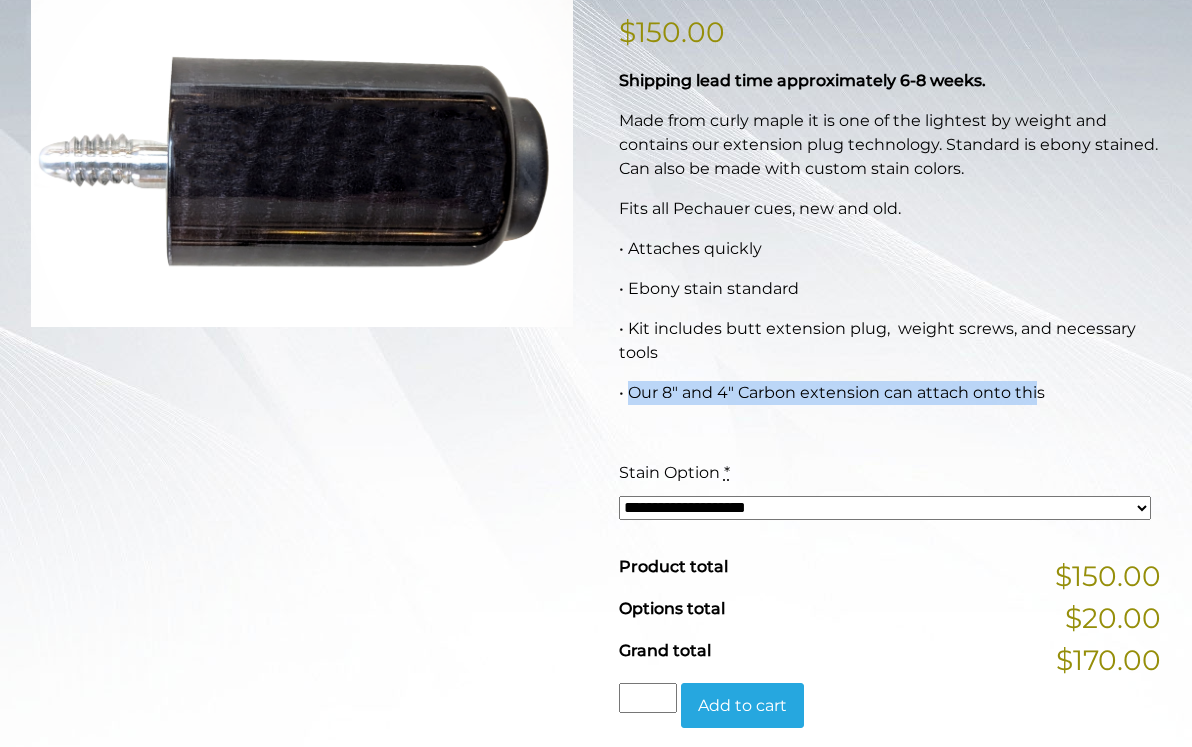 click on "• Our 8″ and 4″ Carbon extension can attach onto this" at bounding box center [890, 393] 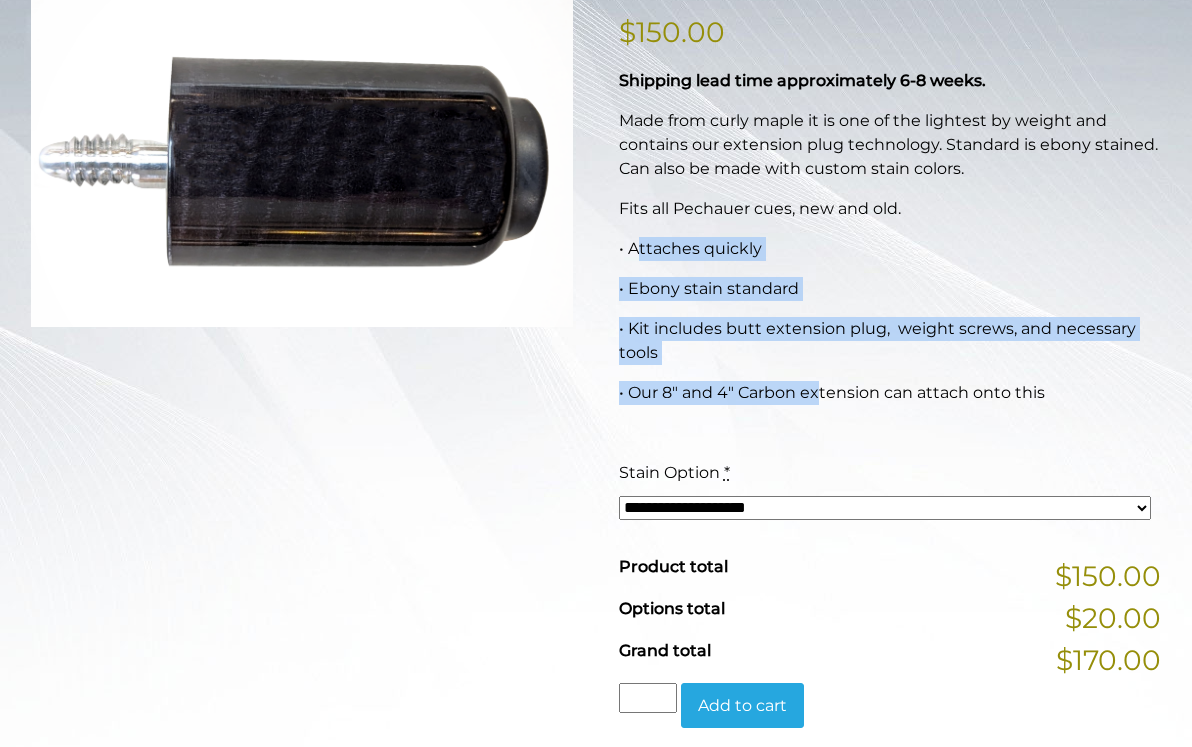 drag, startPoint x: 635, startPoint y: 251, endPoint x: 820, endPoint y: 402, distance: 238.80118 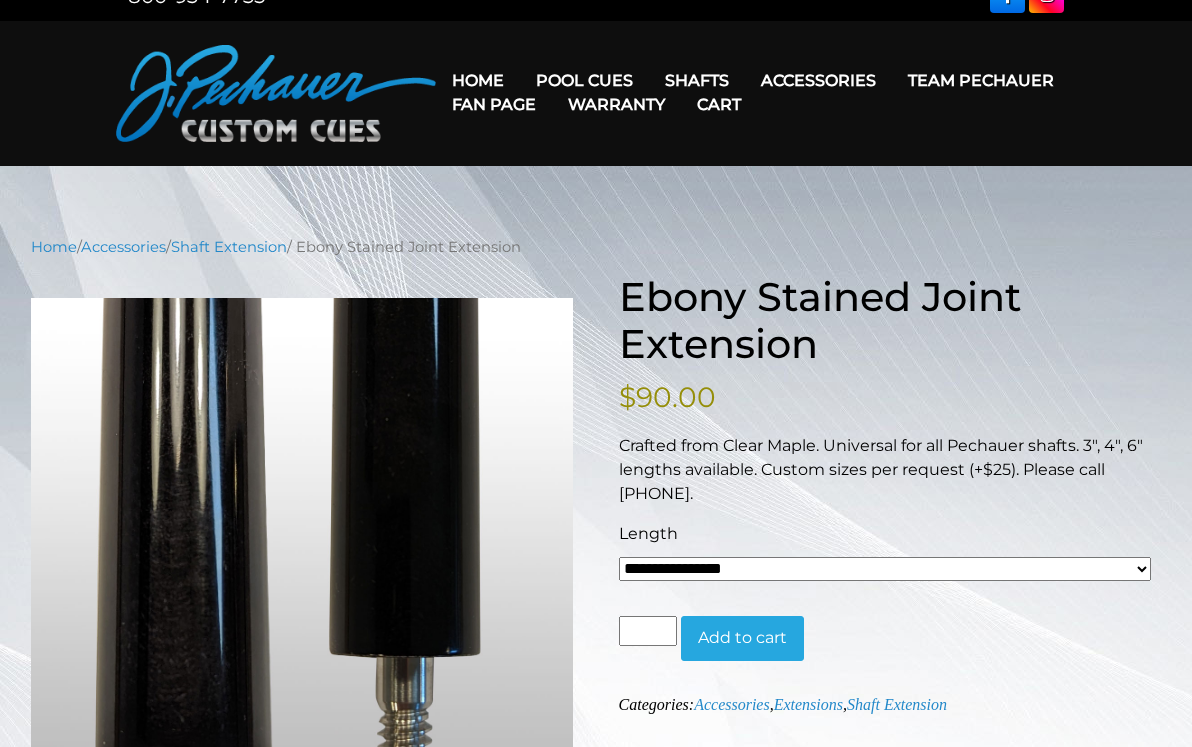 scroll, scrollTop: 0, scrollLeft: 0, axis: both 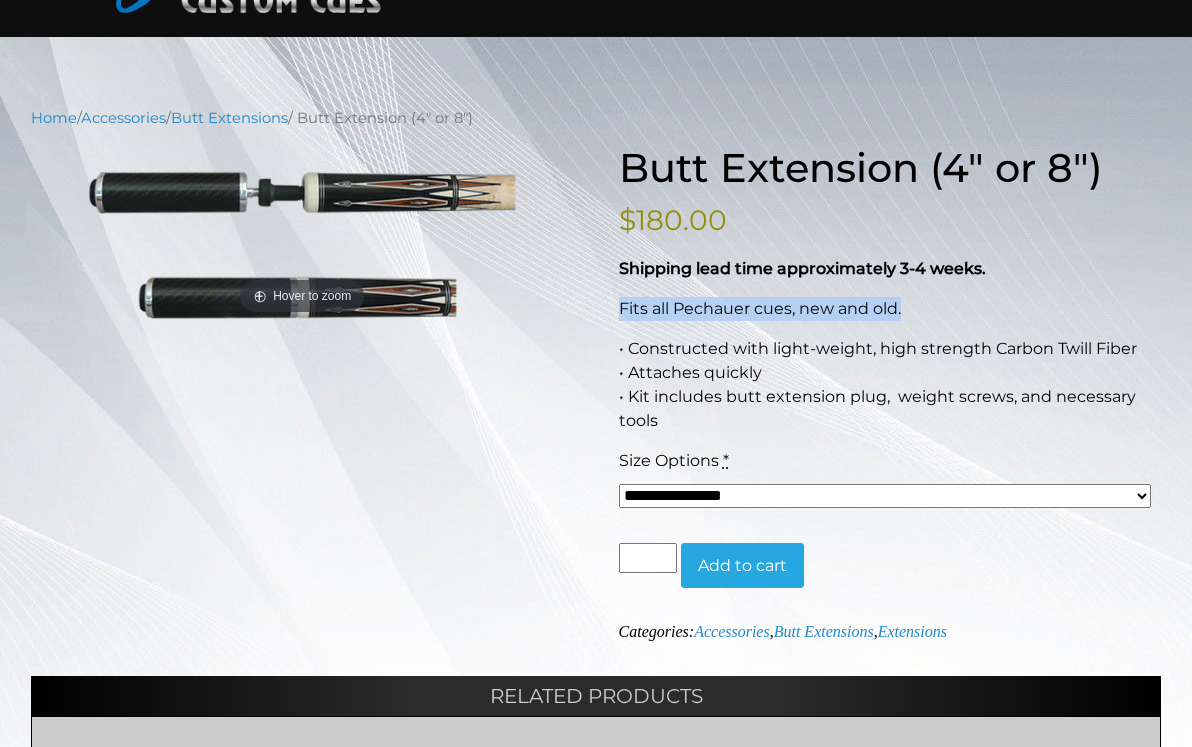 drag, startPoint x: 619, startPoint y: 302, endPoint x: 967, endPoint y: 310, distance: 348.09195 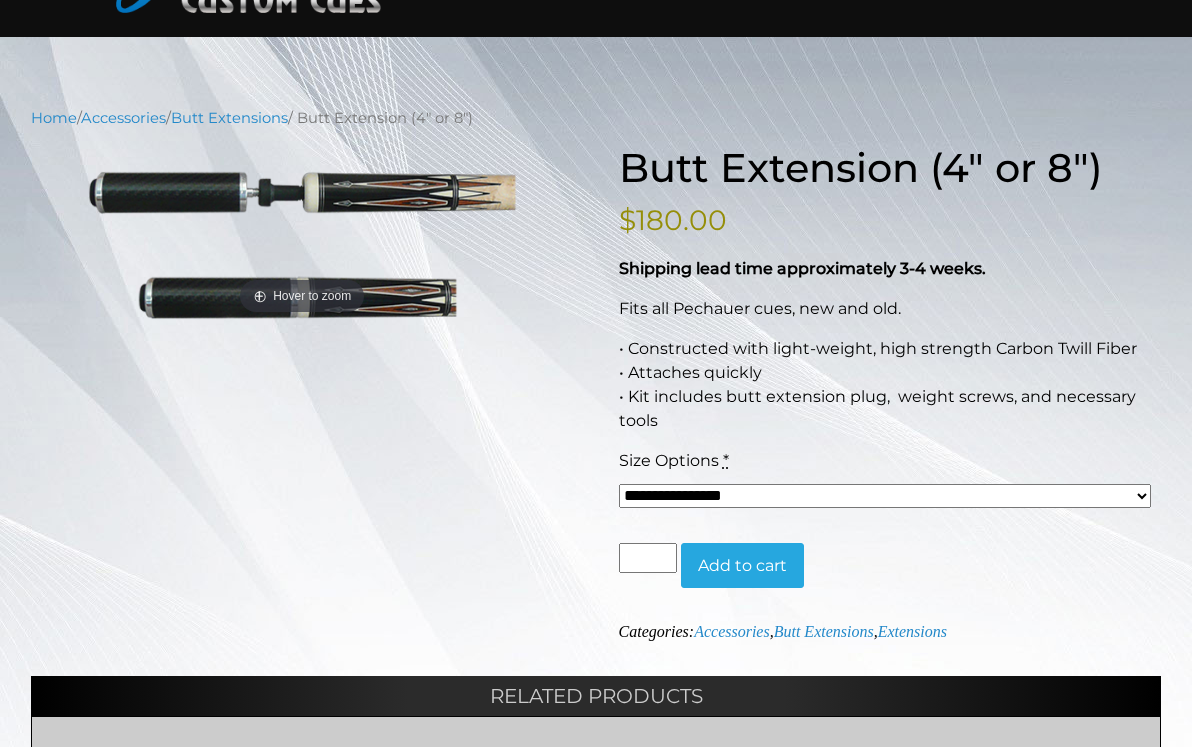 click on "• Constructed with light-weight, high strength Carbon Twill Fiber
• Attaches quickly
• Kit includes butt extension plug,  weight screws, and necessary tools" at bounding box center (890, 385) 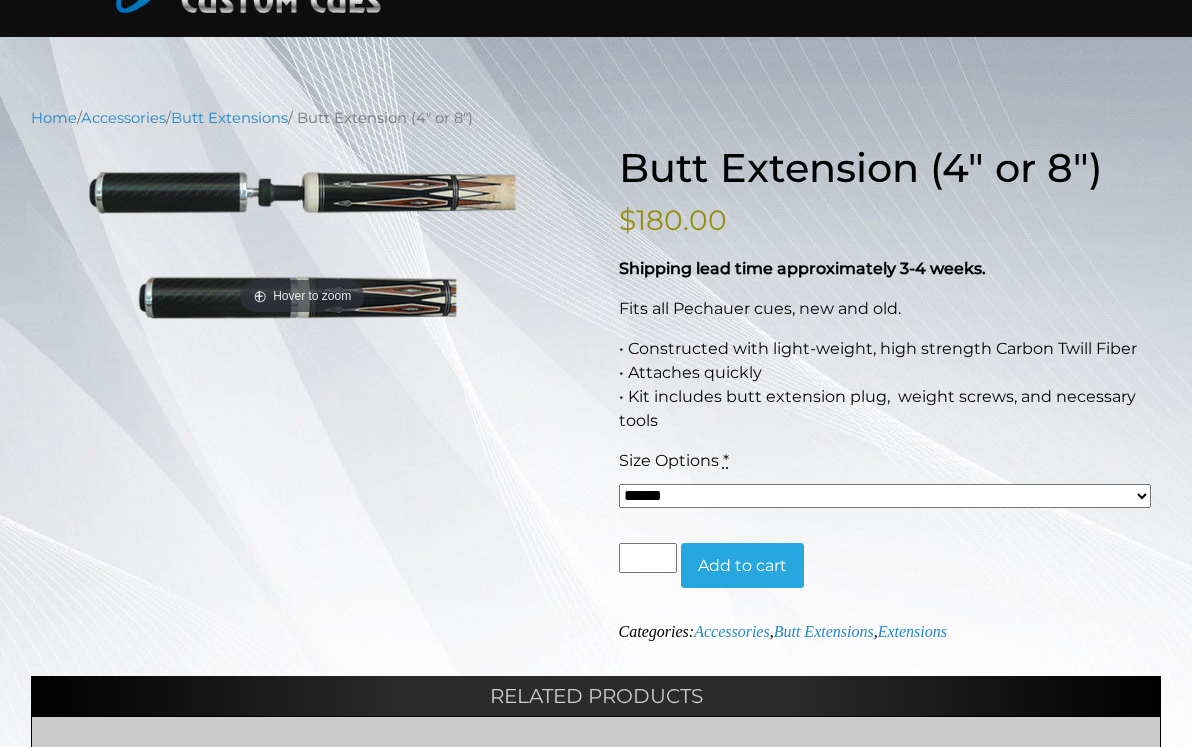 click on "**********" at bounding box center (890, 394) 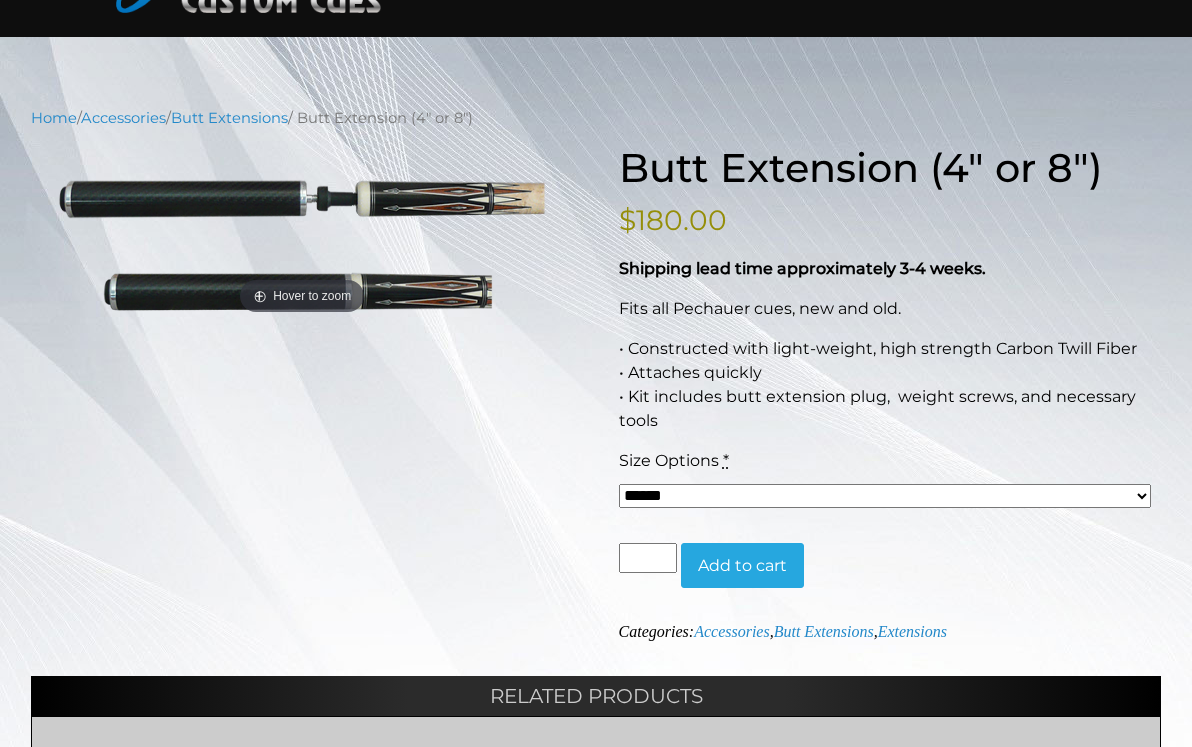 click on "• Constructed with light-weight, high strength Carbon Twill Fiber
• Attaches quickly
• Kit includes butt extension plug,  weight screws, and necessary tools" at bounding box center [890, 385] 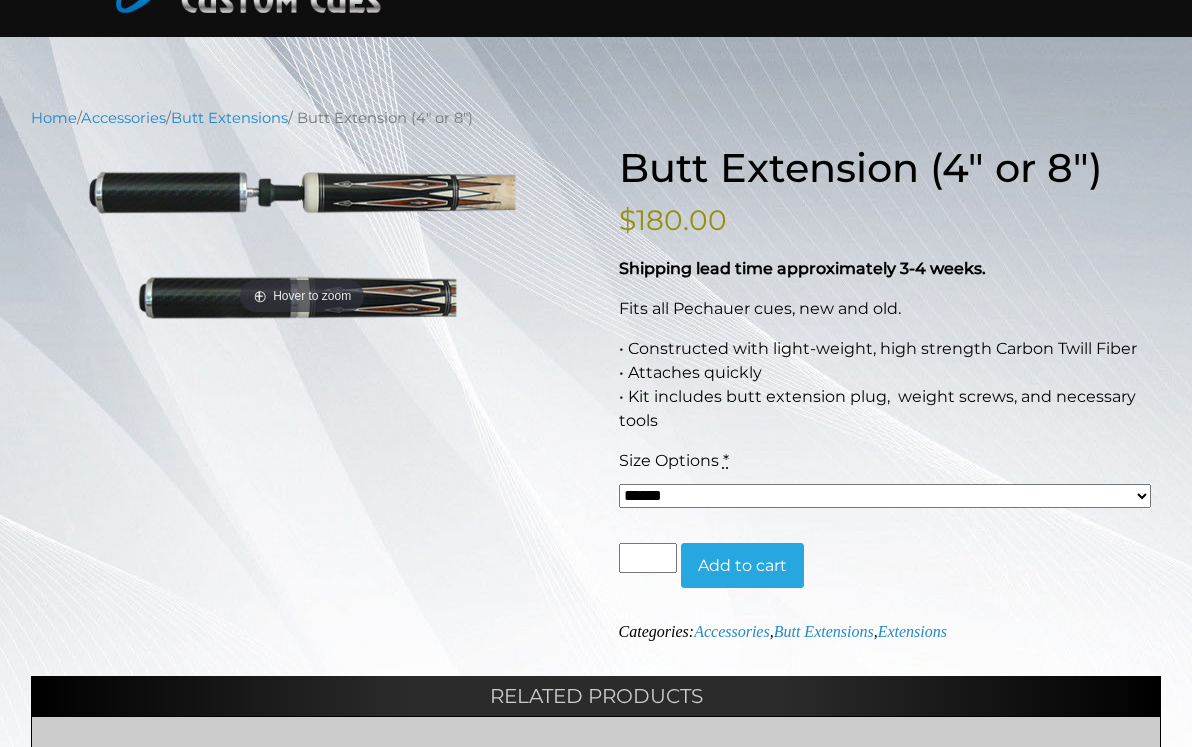 click on "**********" at bounding box center (885, 496) 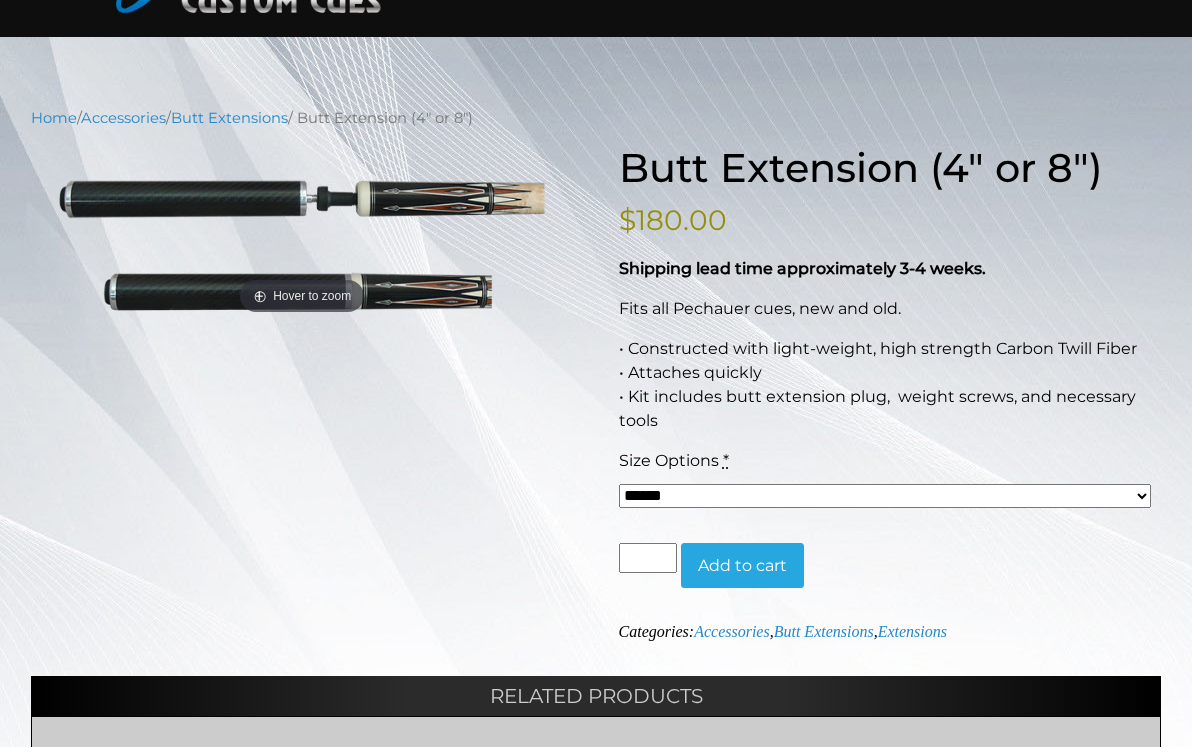 click on "• Constructed with light-weight, high strength Carbon Twill Fiber
• Attaches quickly
• Kit includes butt extension plug,  weight screws, and necessary tools" at bounding box center (890, 385) 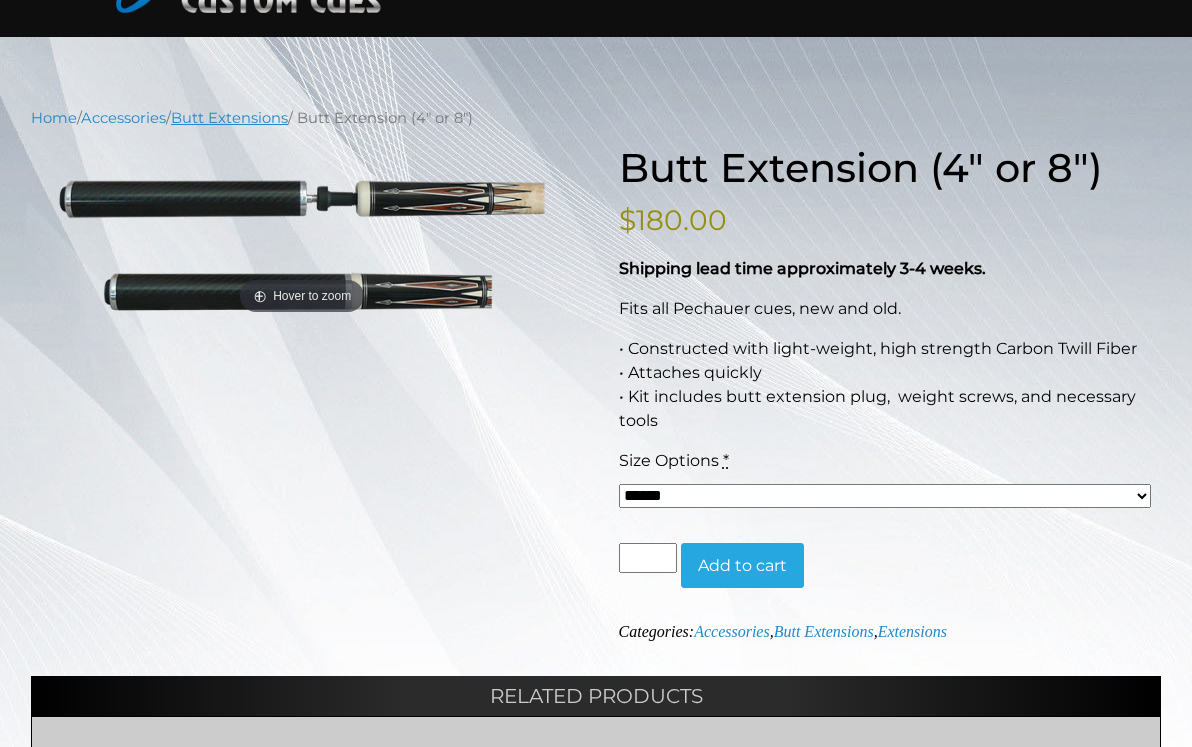 click on "Butt Extensions" at bounding box center (229, 118) 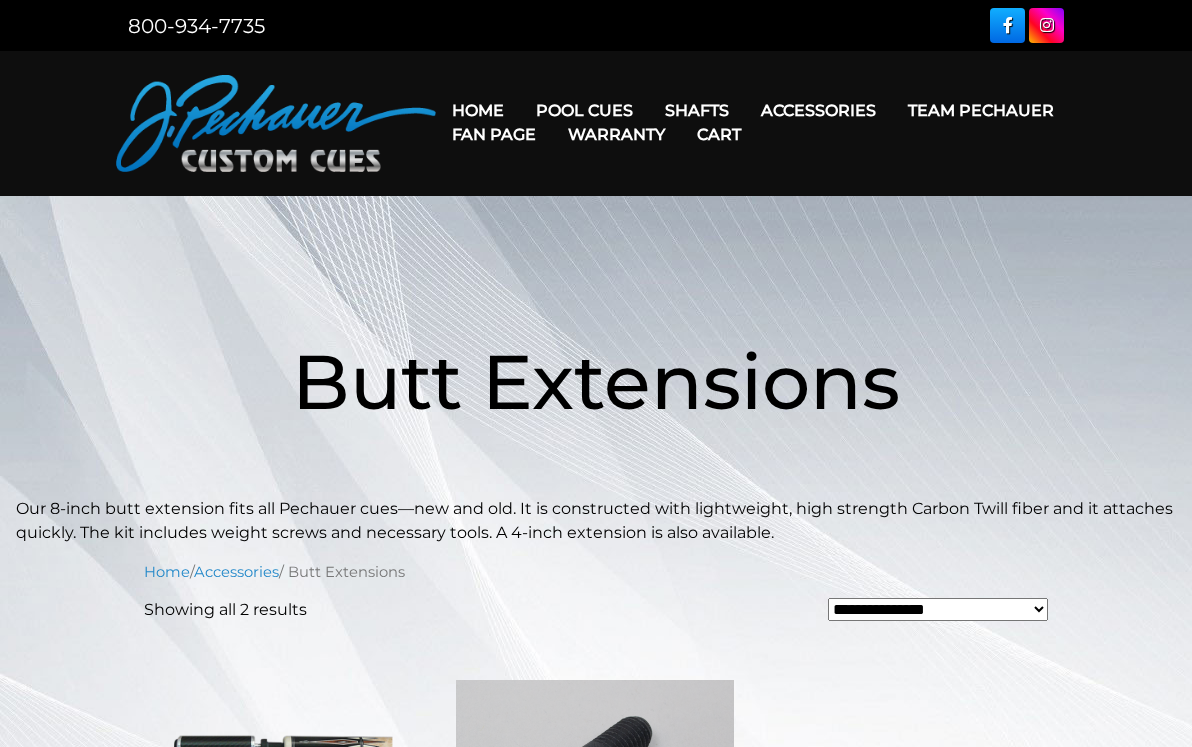 scroll, scrollTop: 0, scrollLeft: 0, axis: both 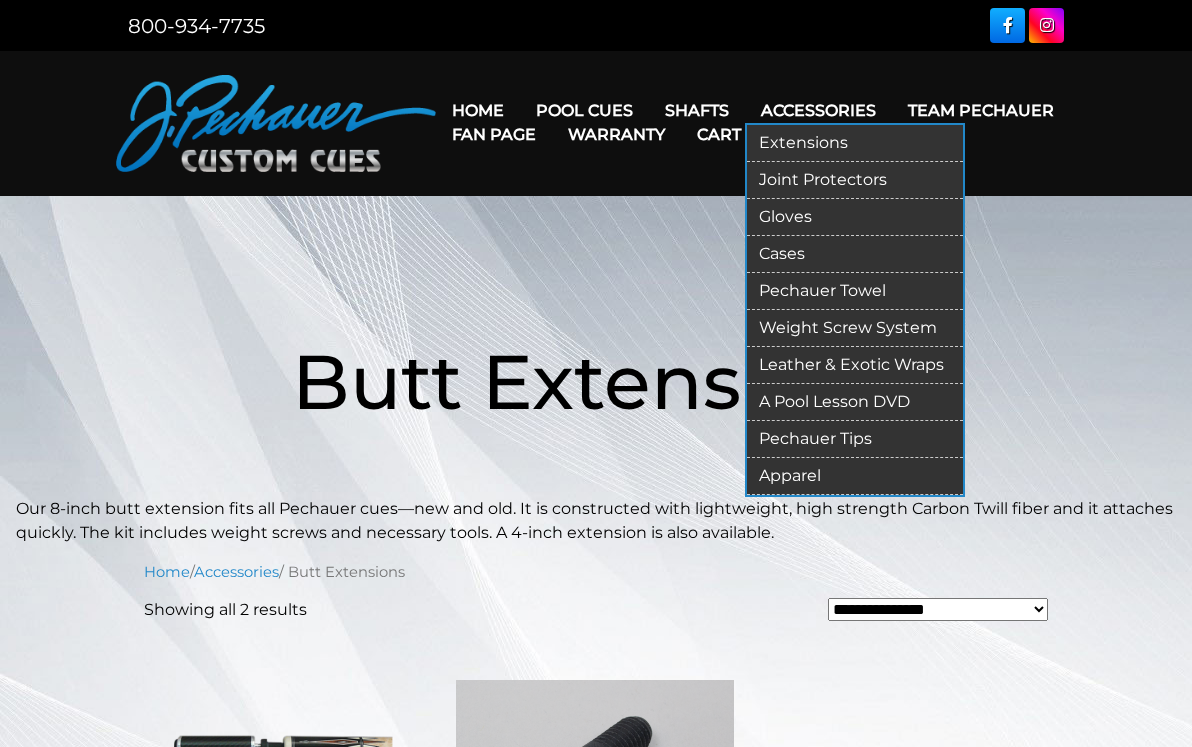 click on "Accessories" at bounding box center (818, 110) 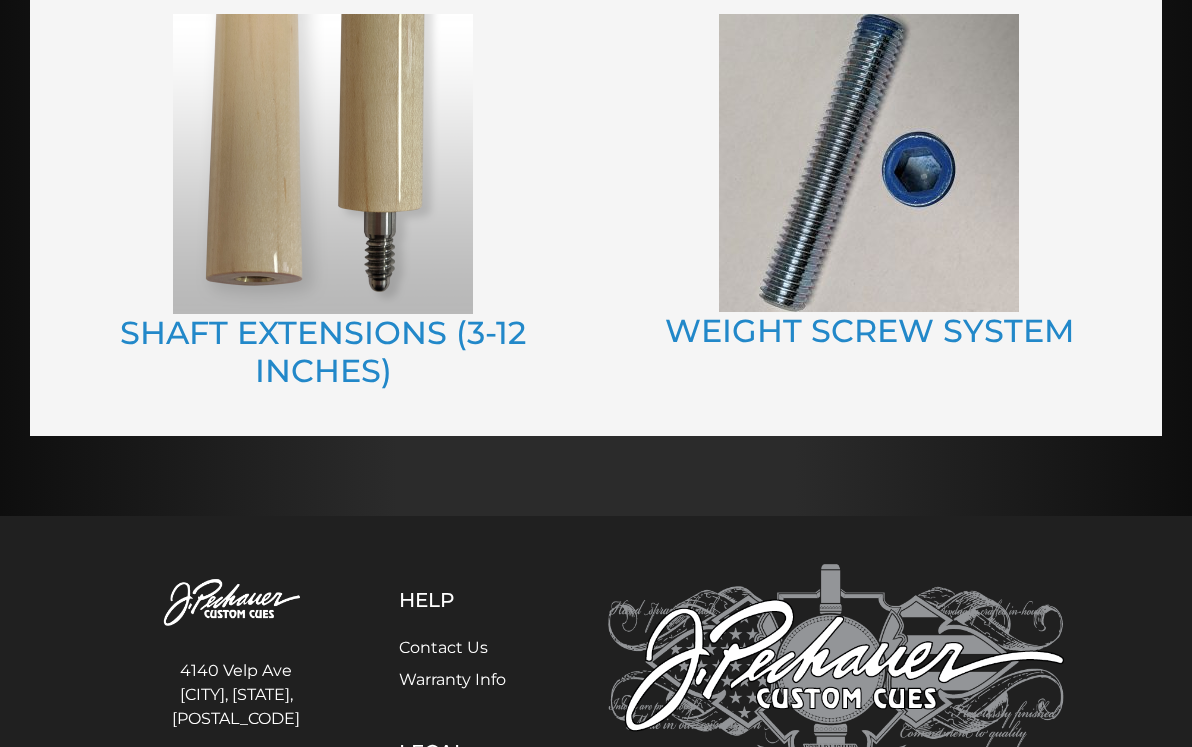 scroll, scrollTop: 2353, scrollLeft: 0, axis: vertical 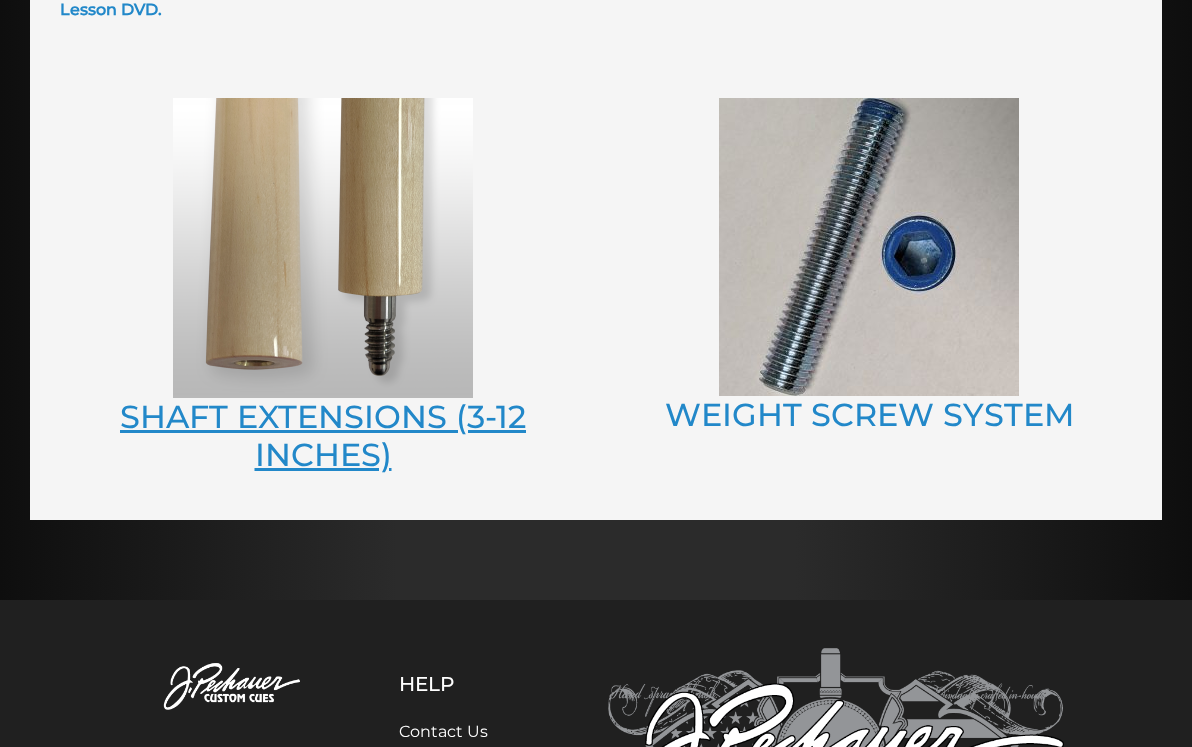 click on "SHAFT EXTENSIONS (3-12 INCHES)" at bounding box center (323, 435) 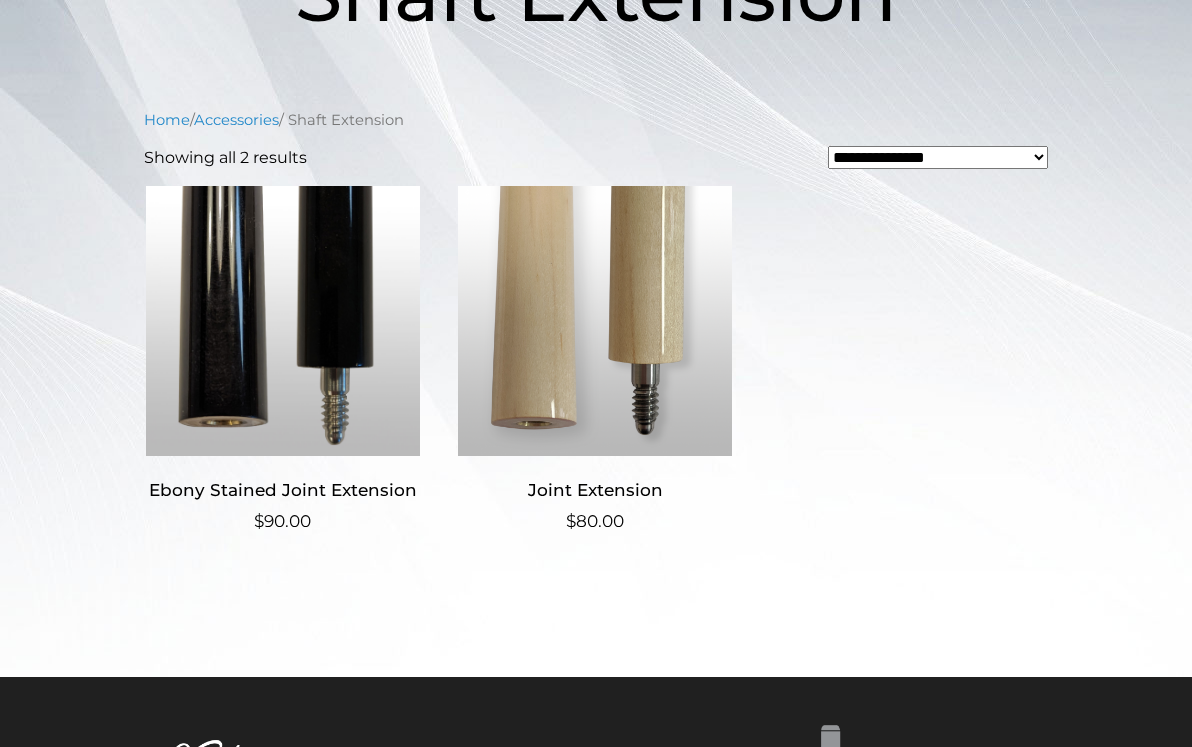 scroll, scrollTop: 390, scrollLeft: 0, axis: vertical 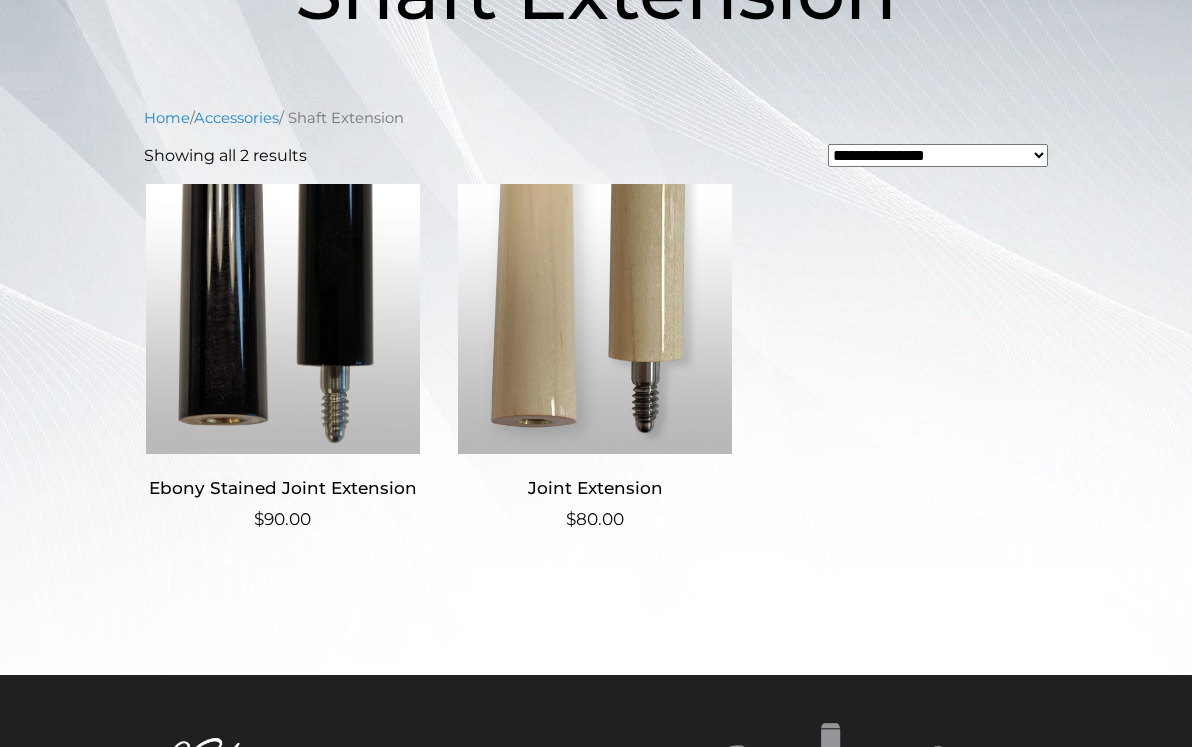 click on "Ebony Stained Joint Extension
$ 90.00
Joint Extension
$ 80.00" at bounding box center [596, 386] 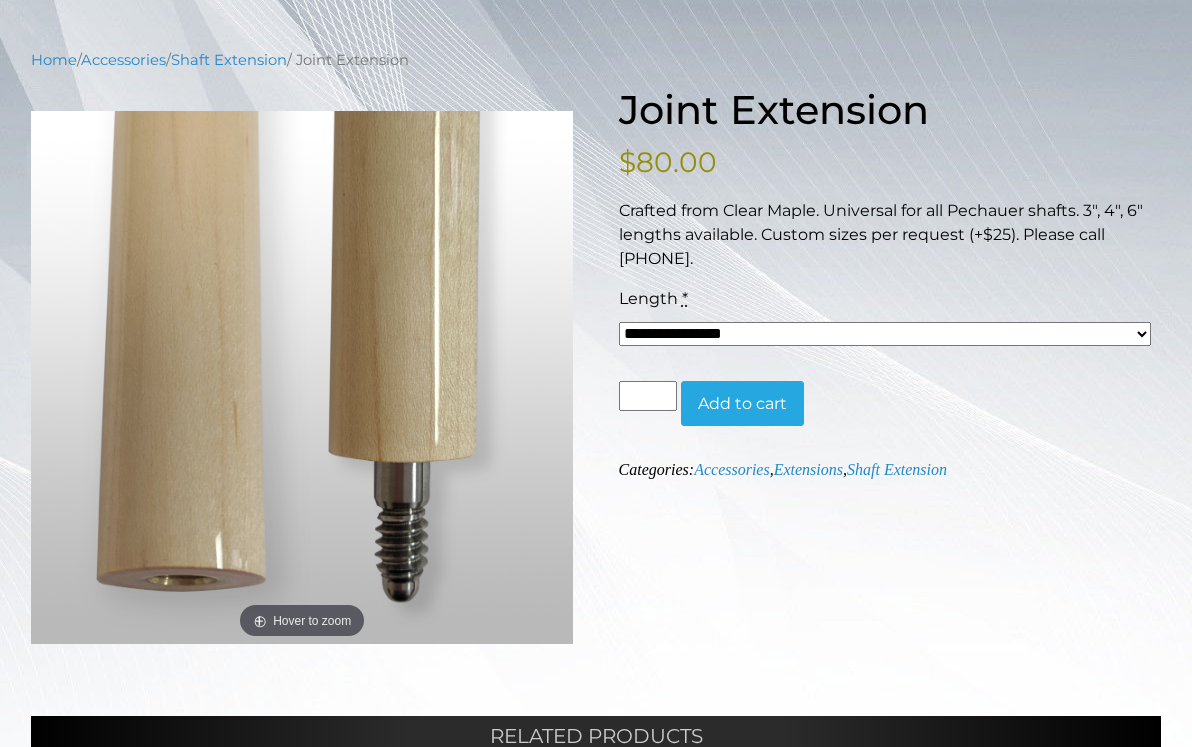 scroll, scrollTop: 218, scrollLeft: 0, axis: vertical 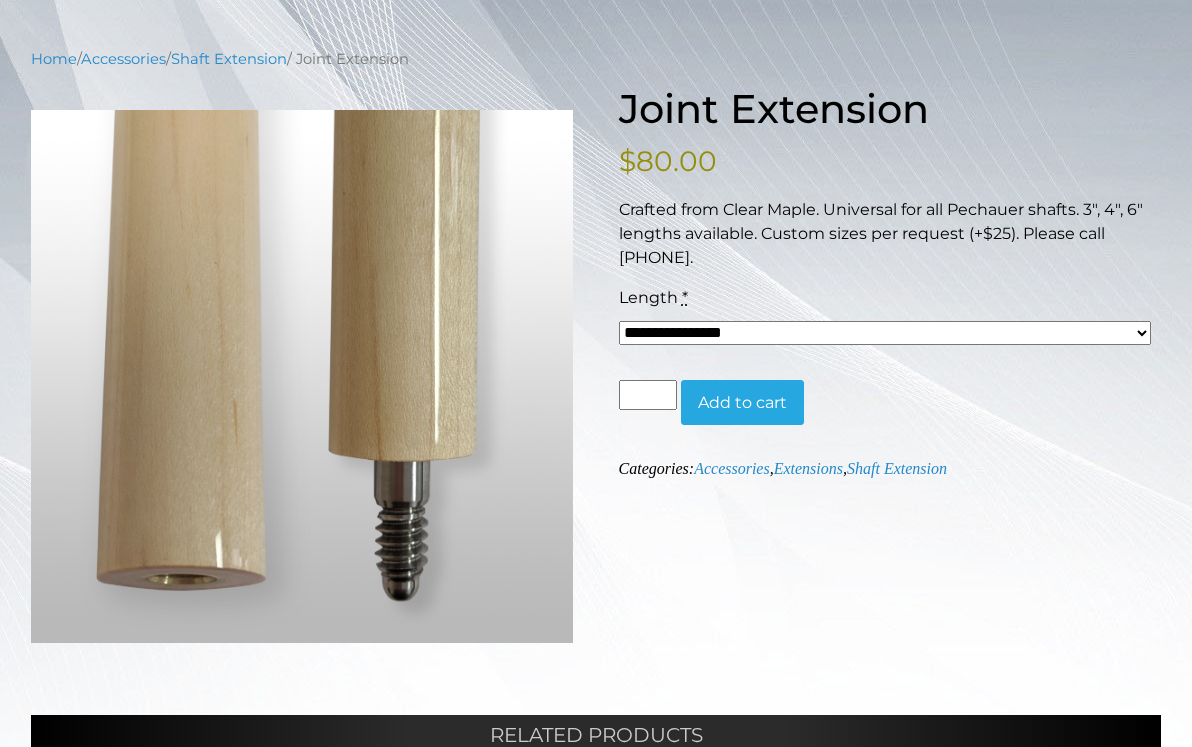 click on "**********" at bounding box center (885, 333) 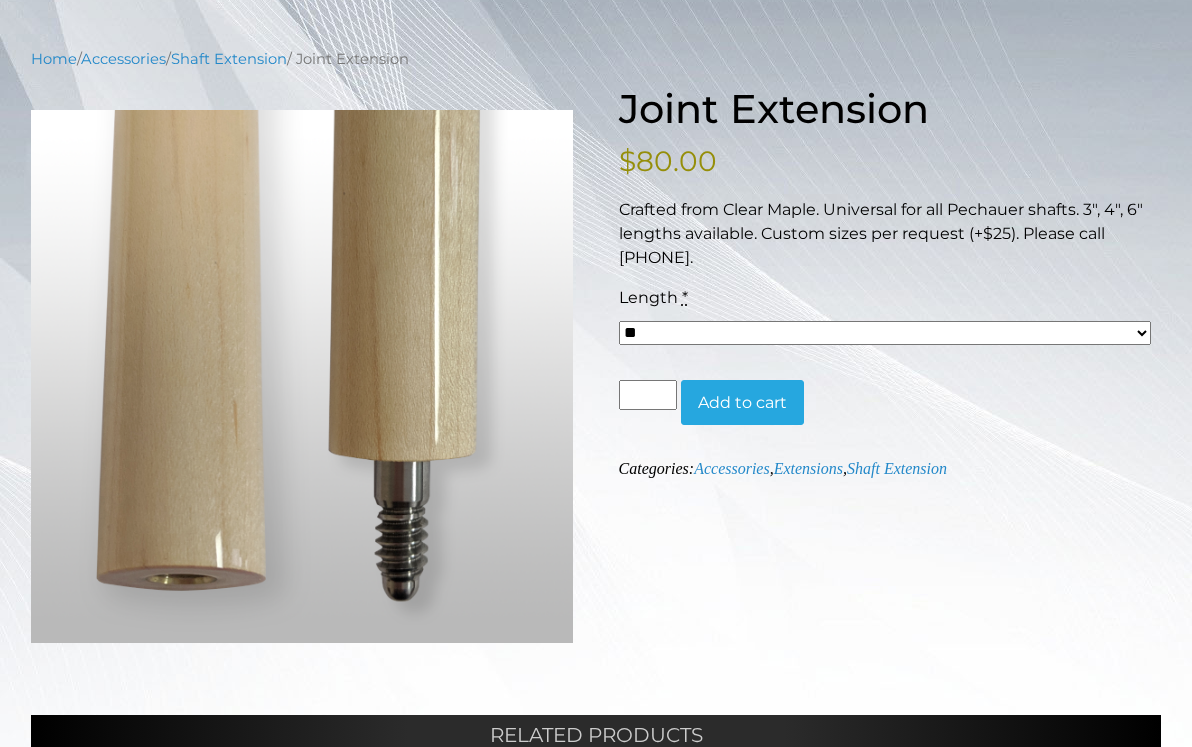 click on "**********" at bounding box center (885, 322) 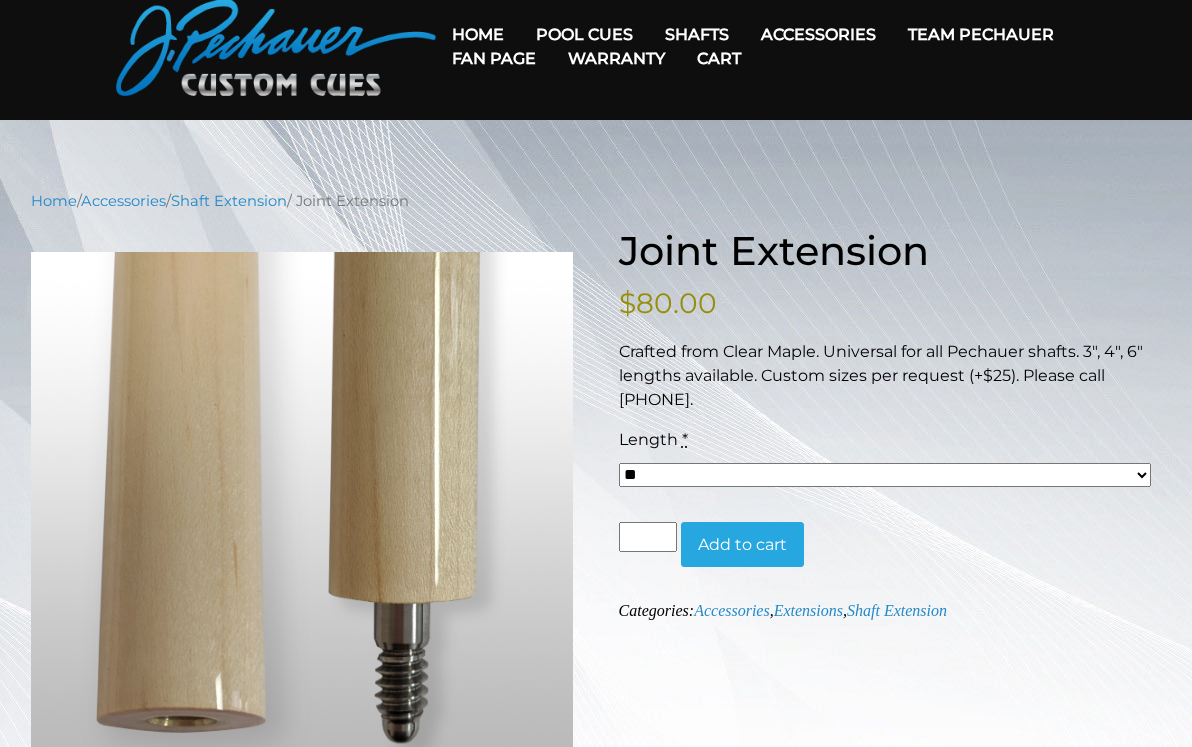 scroll, scrollTop: 0, scrollLeft: 0, axis: both 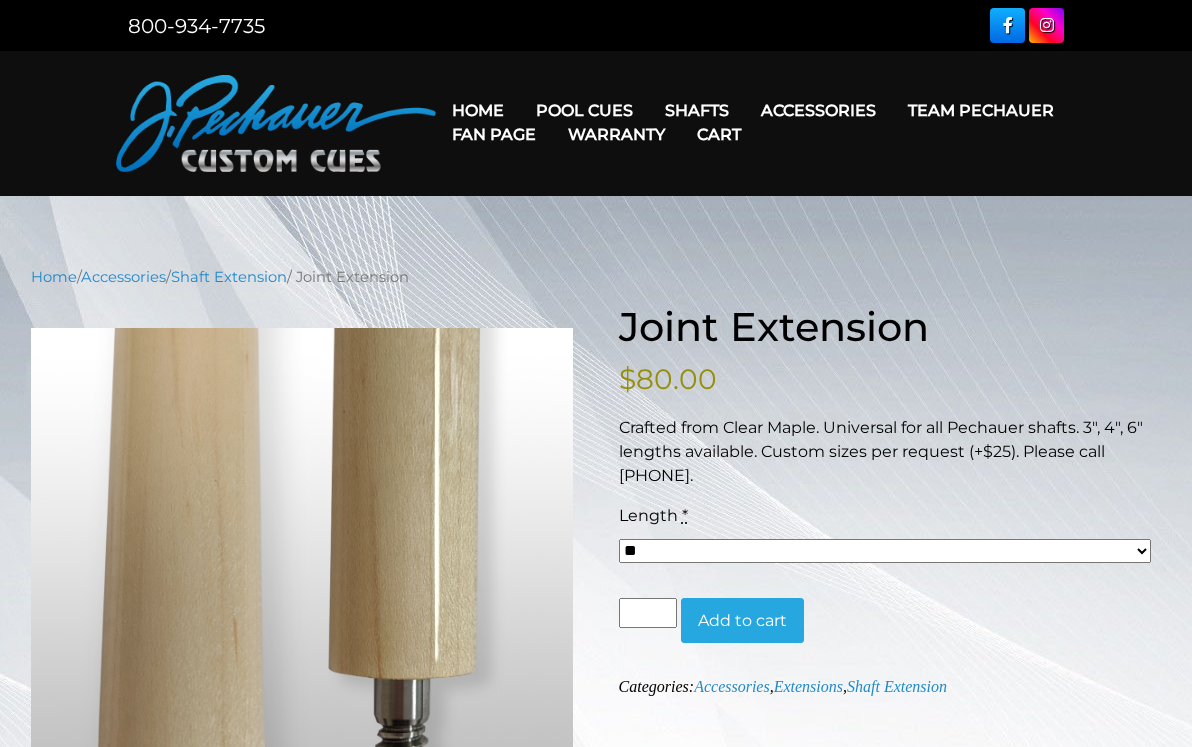 click at bounding box center (276, 123) 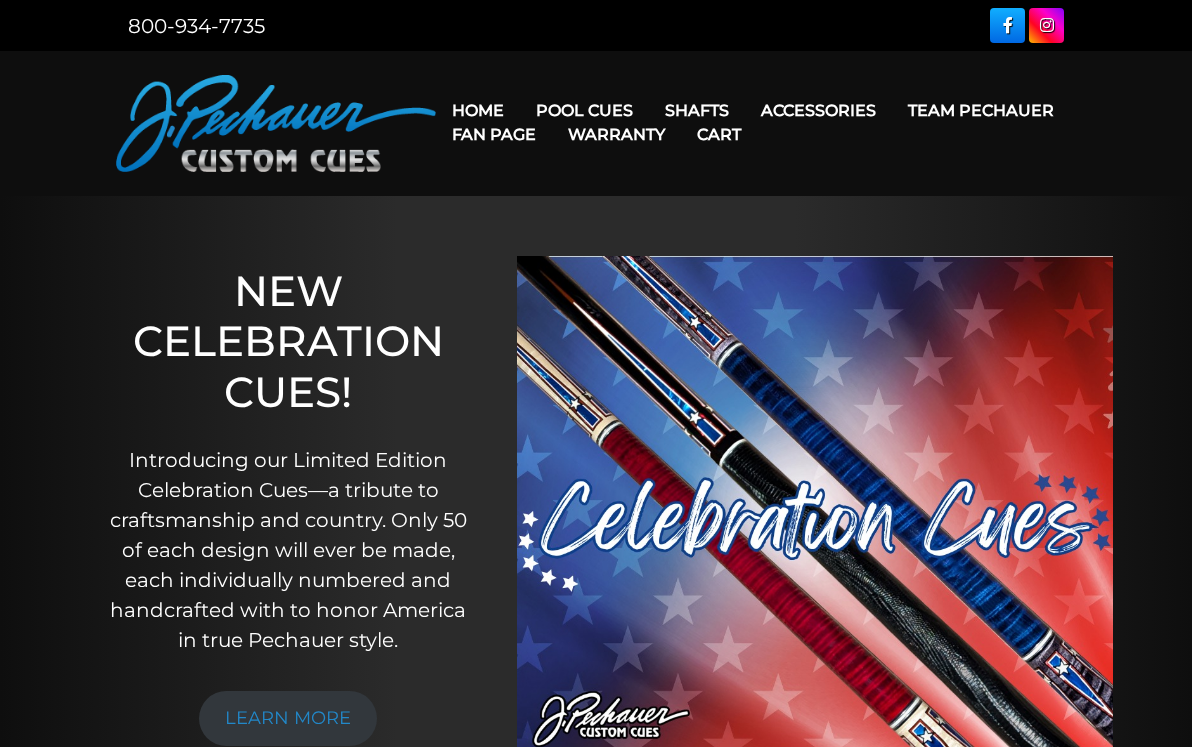 scroll, scrollTop: 0, scrollLeft: 0, axis: both 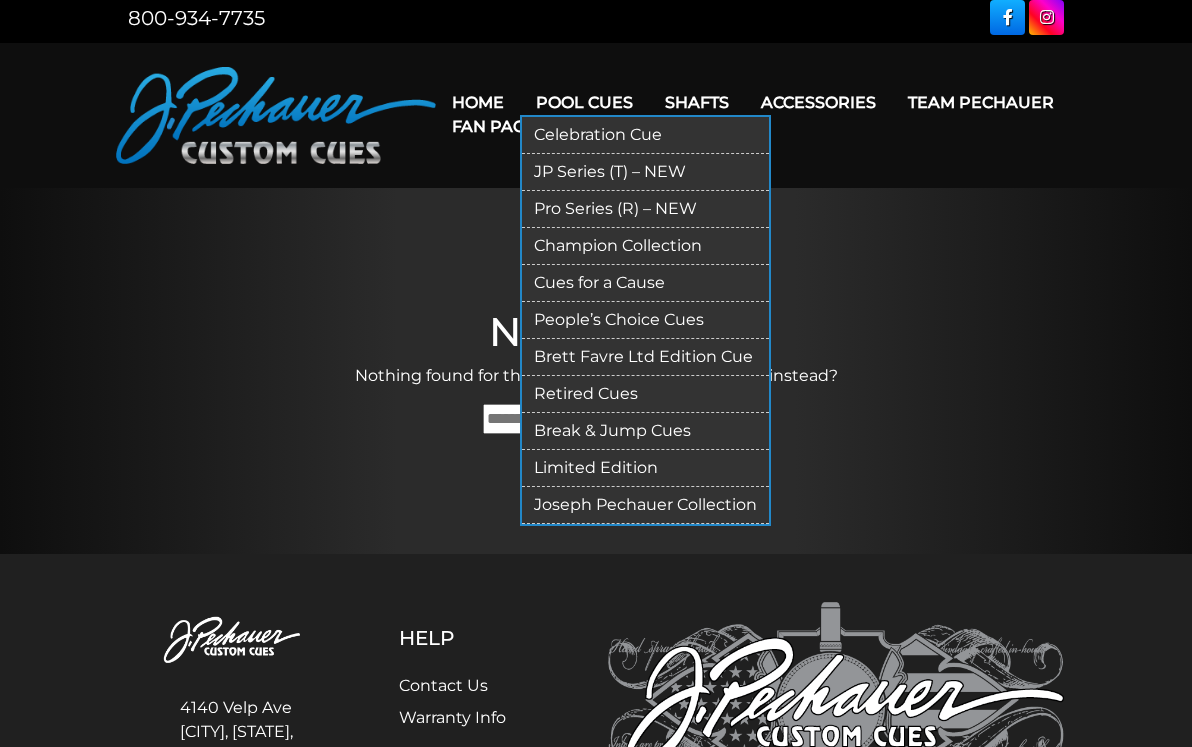 click on "Pro Series (R) – NEW" at bounding box center [645, 209] 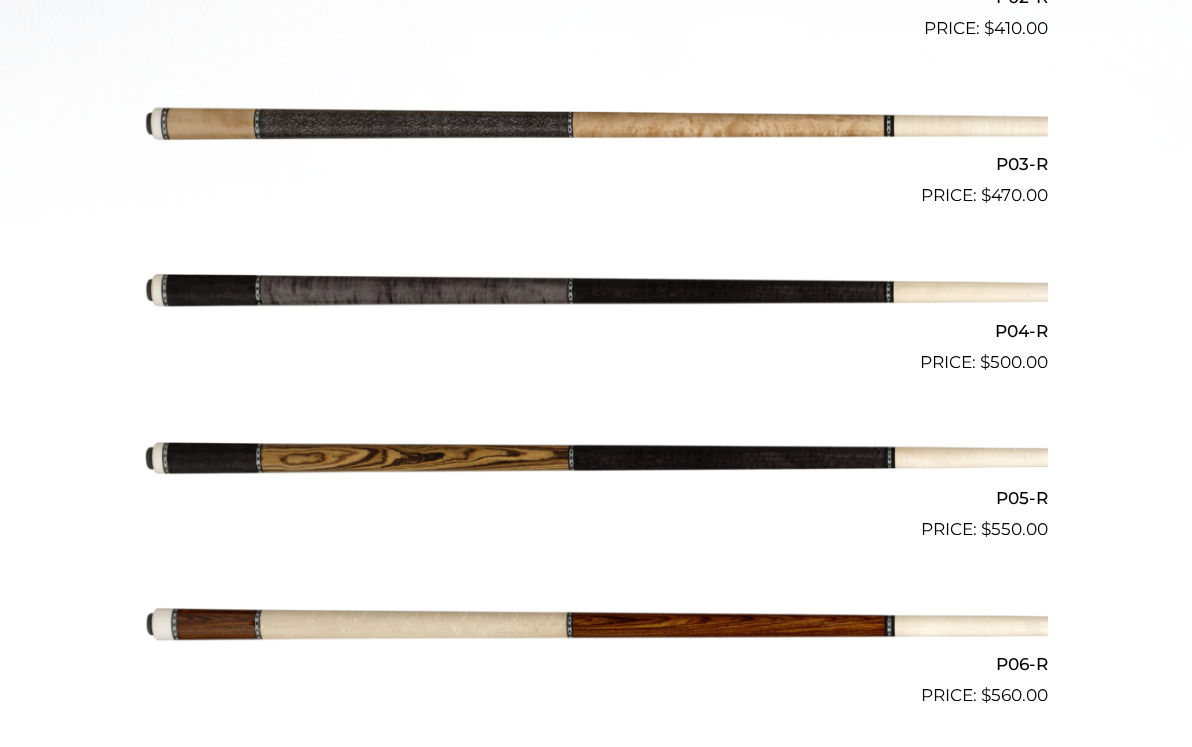 scroll, scrollTop: 954, scrollLeft: 0, axis: vertical 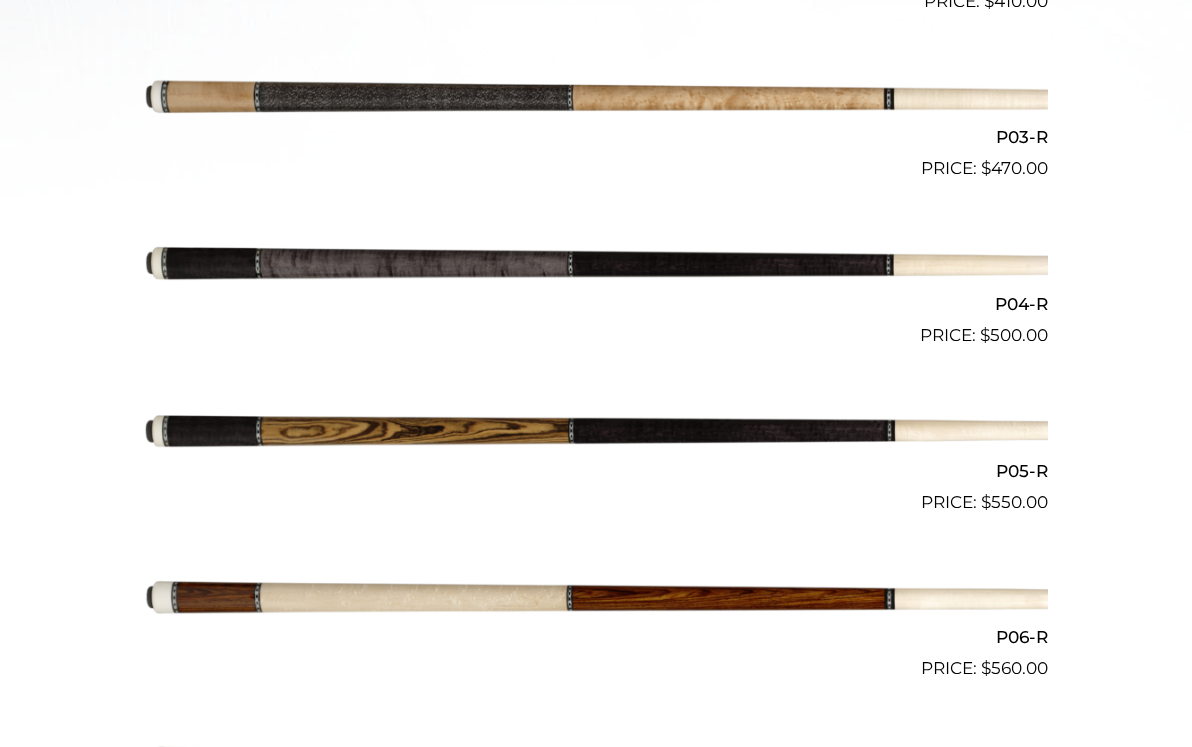 click at bounding box center [596, 432] 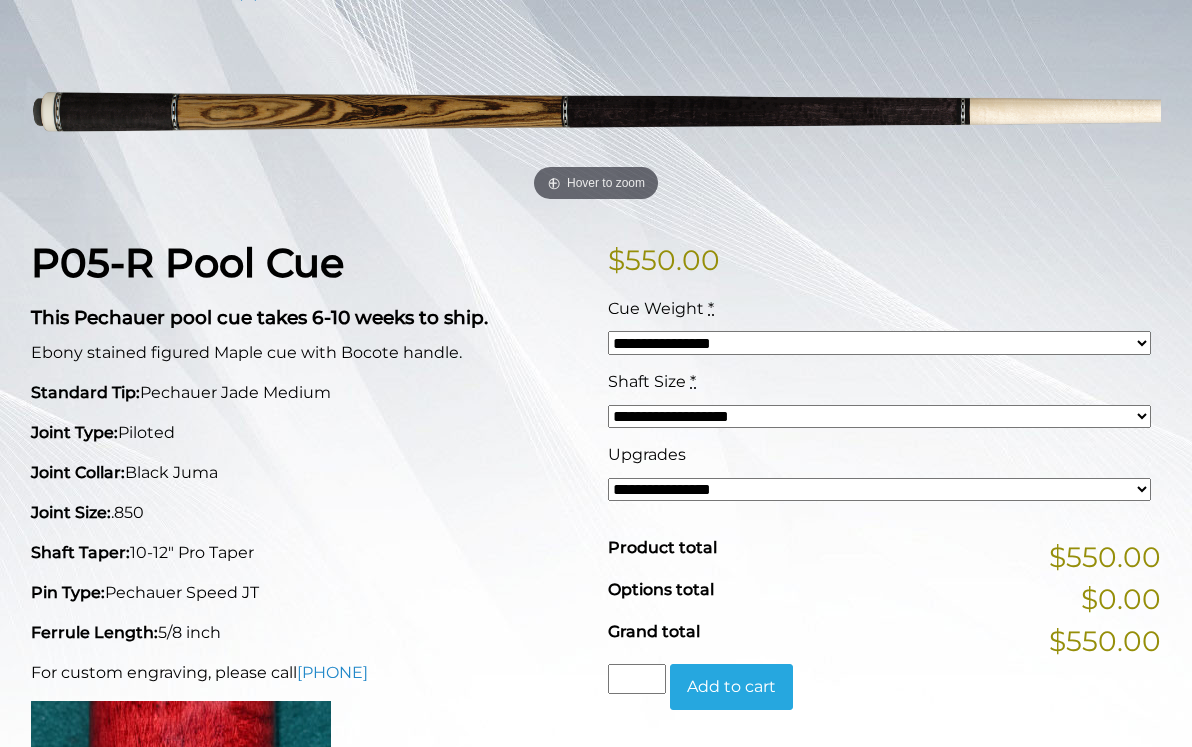 scroll, scrollTop: 311, scrollLeft: 0, axis: vertical 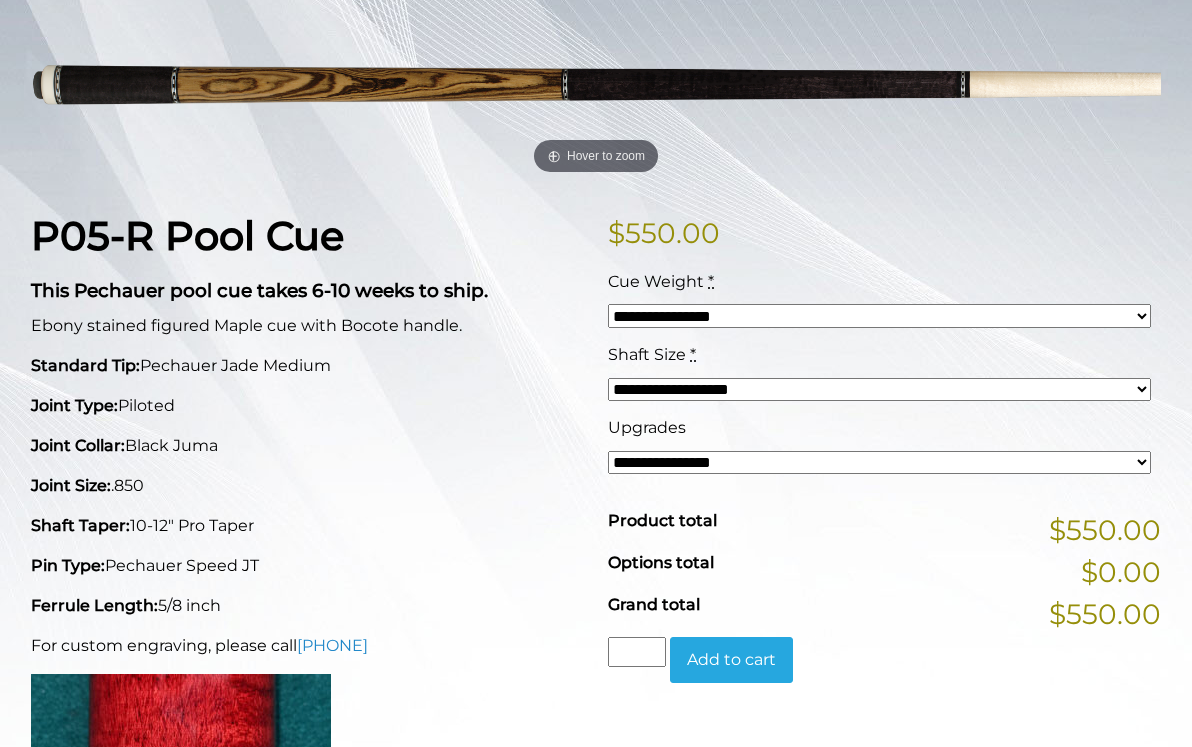 click on "**********" at bounding box center (879, 316) 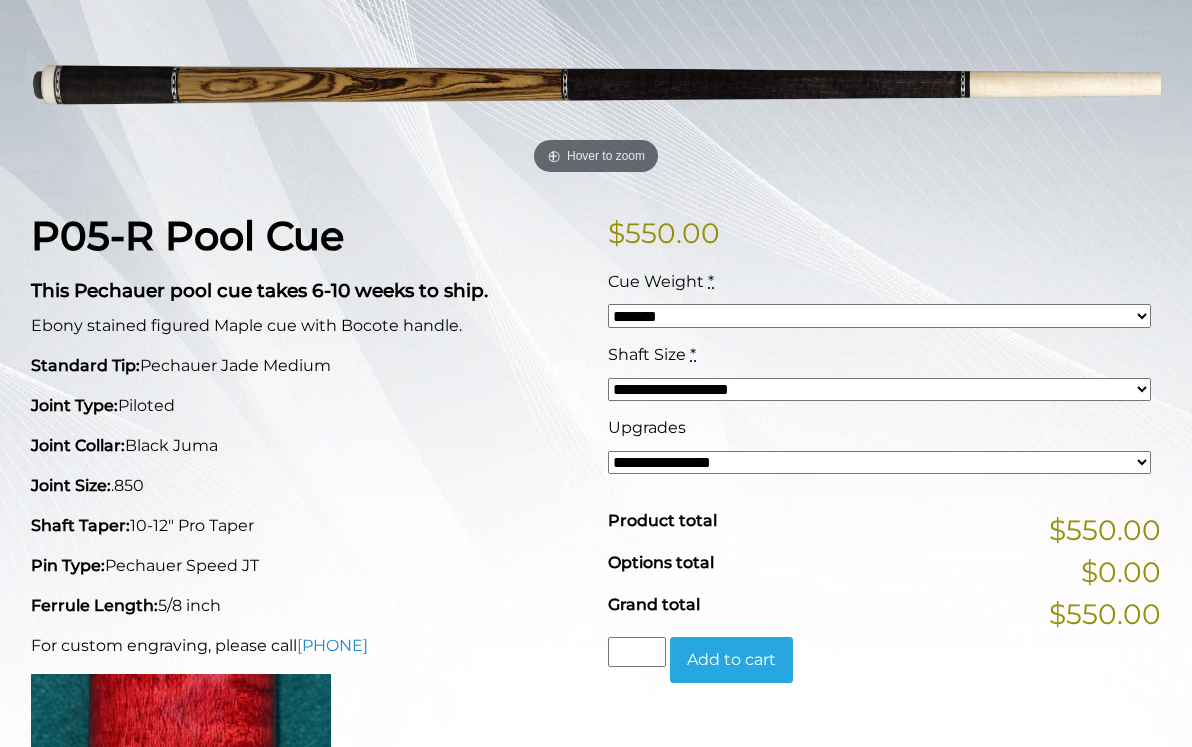 click on "Joint Size:  .850" at bounding box center [307, 486] 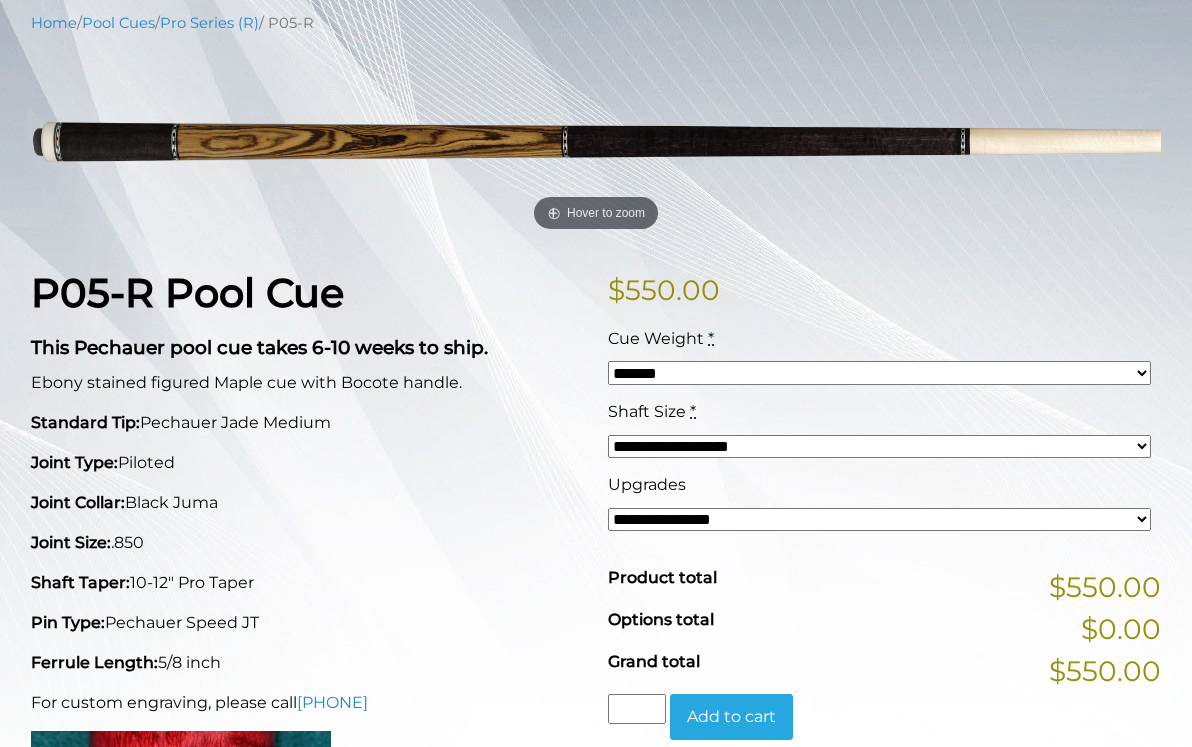 scroll, scrollTop: 191, scrollLeft: 0, axis: vertical 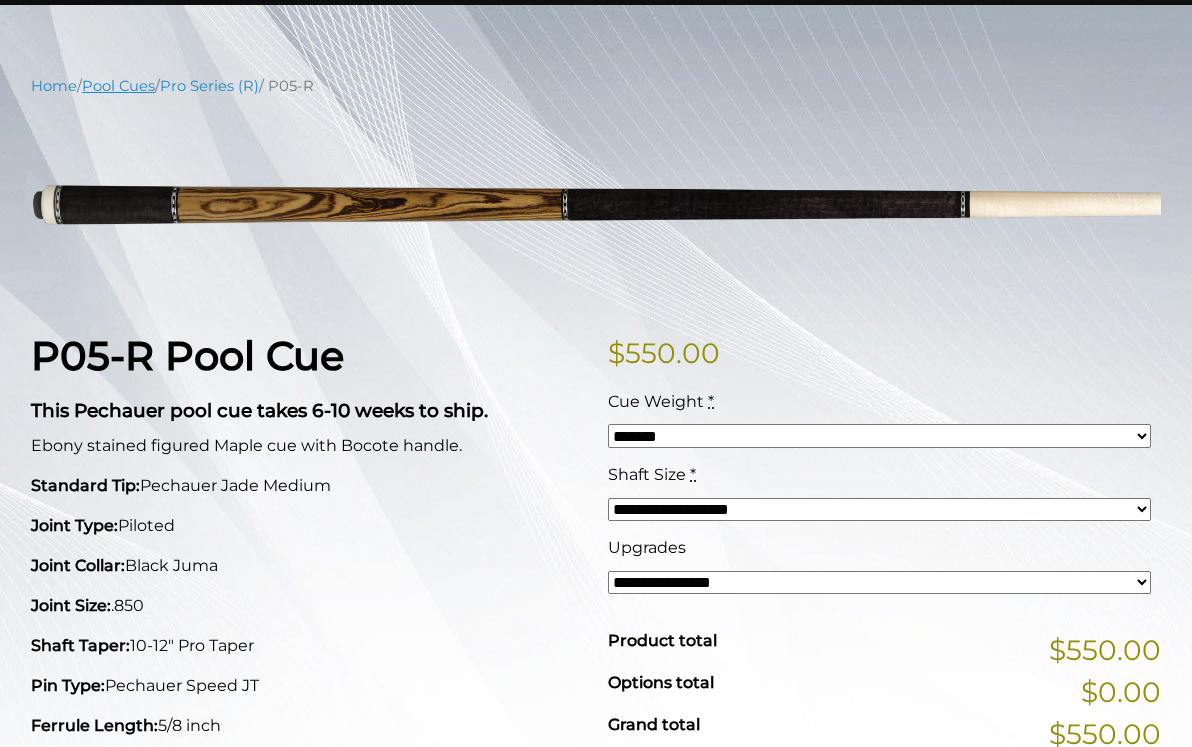 click on "Pool Cues" at bounding box center (118, 86) 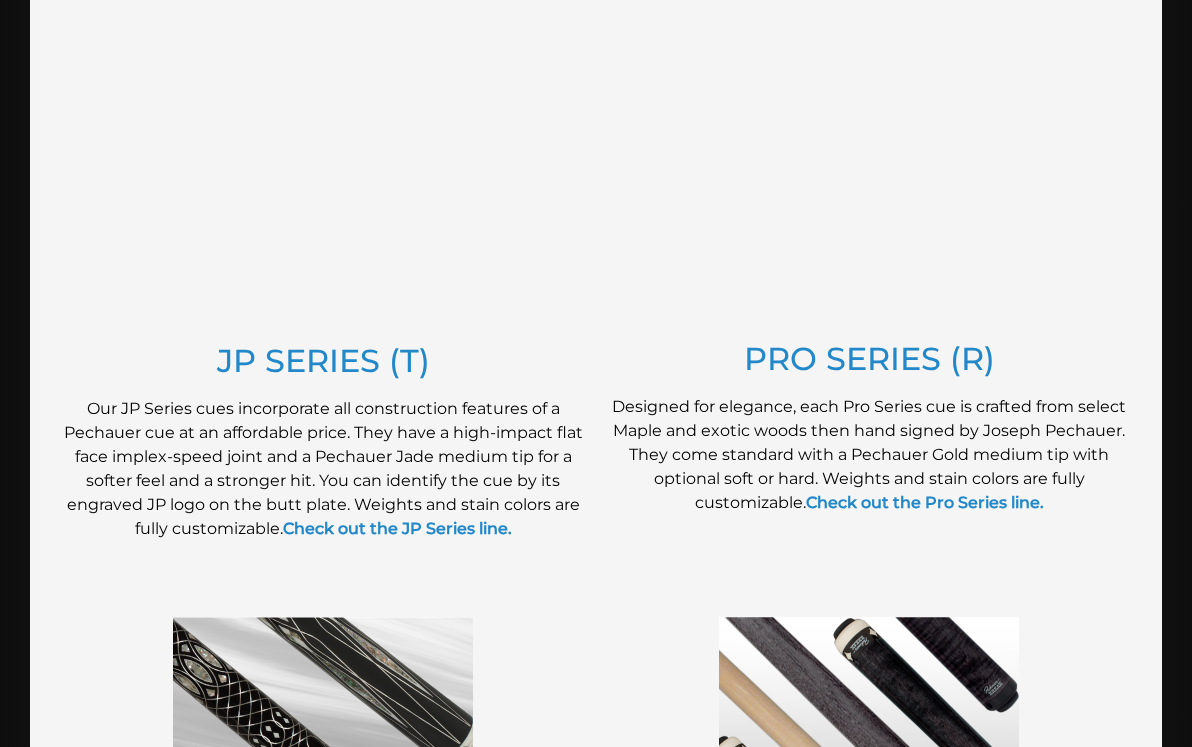 scroll, scrollTop: 1081, scrollLeft: 0, axis: vertical 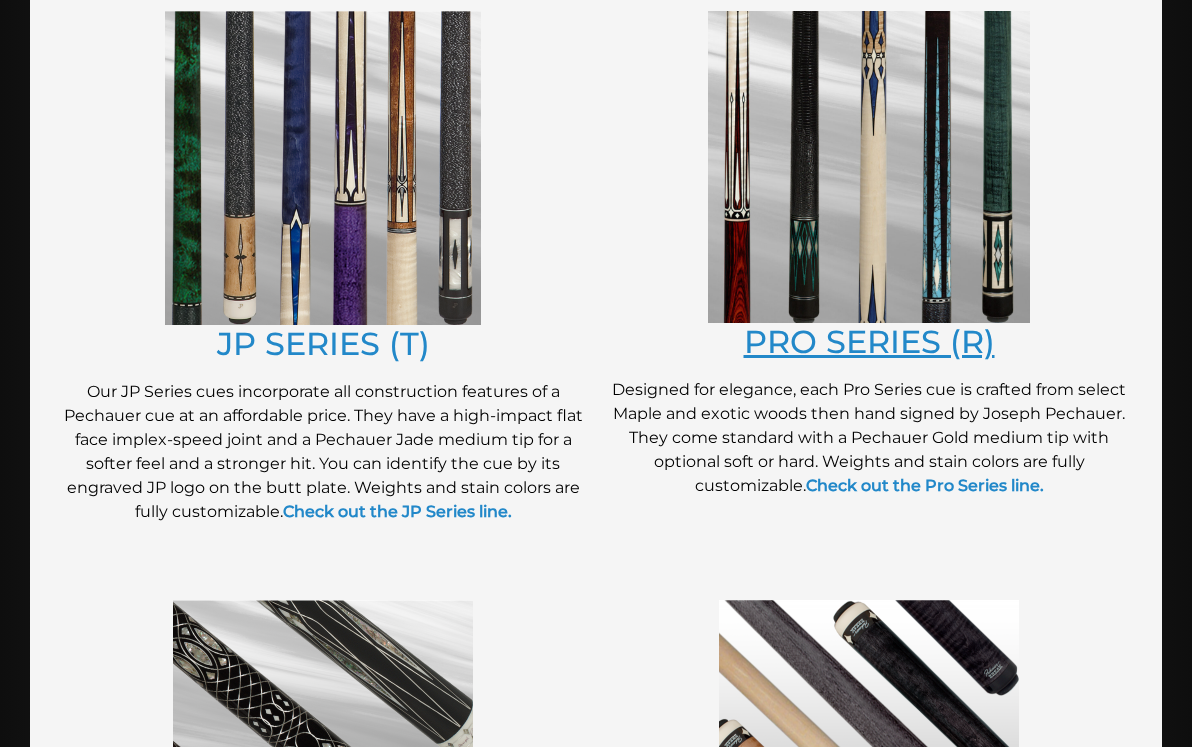 click on "PRO SERIES (R)" at bounding box center (869, 341) 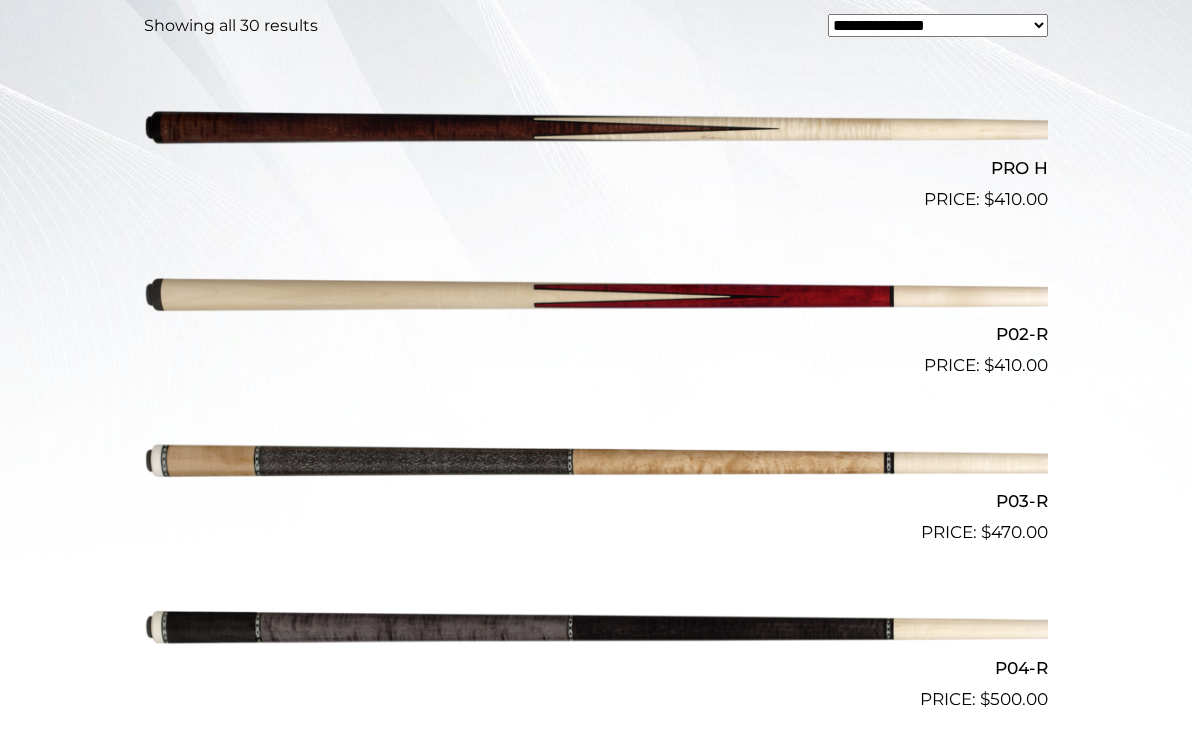 scroll, scrollTop: 724, scrollLeft: 0, axis: vertical 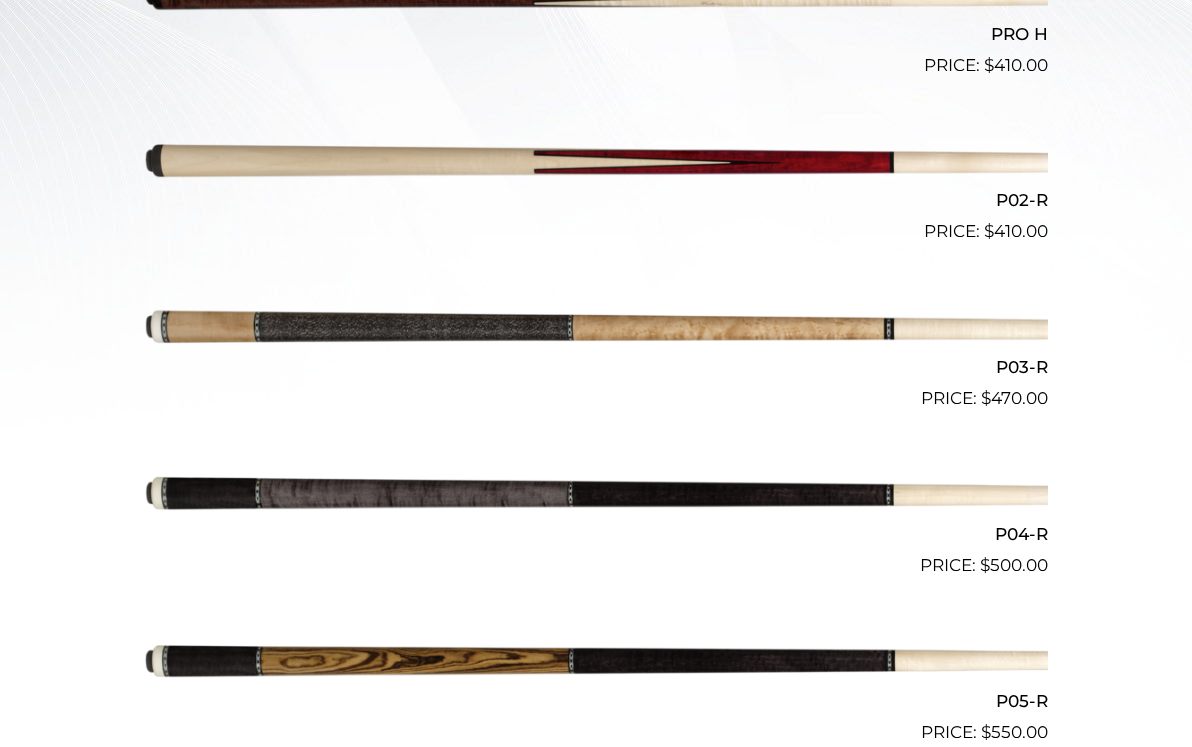 click at bounding box center (596, 495) 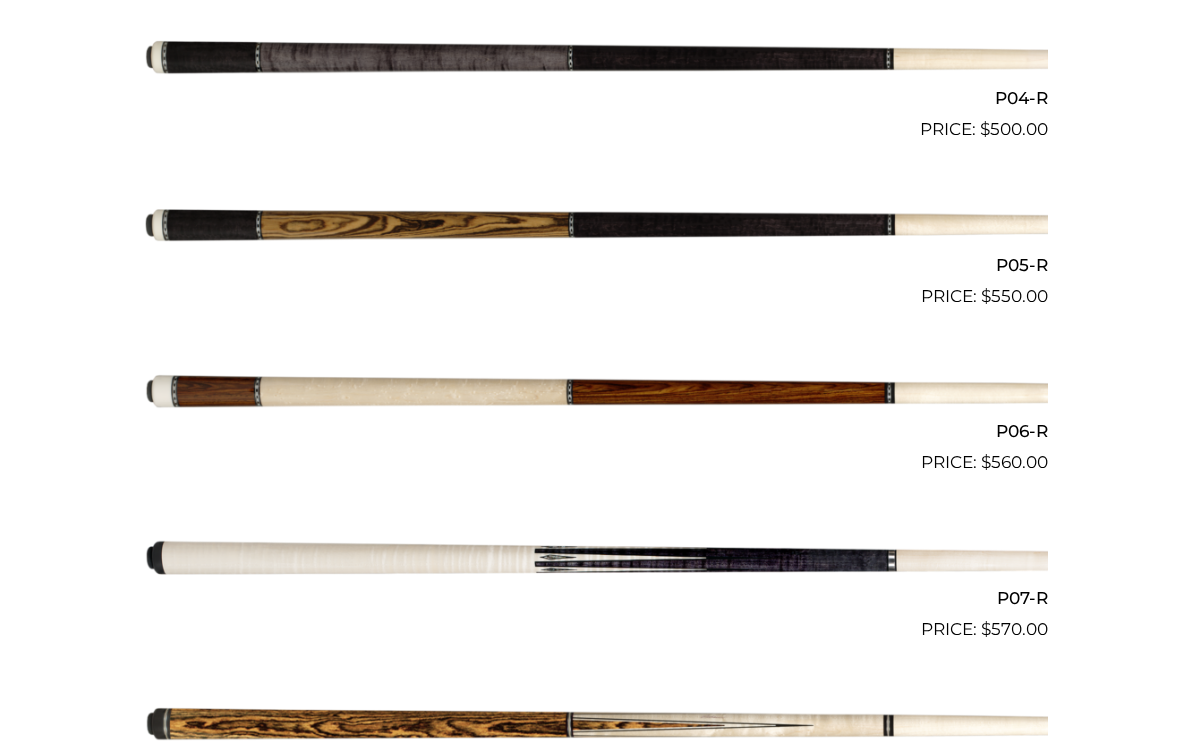 scroll, scrollTop: 1187, scrollLeft: 0, axis: vertical 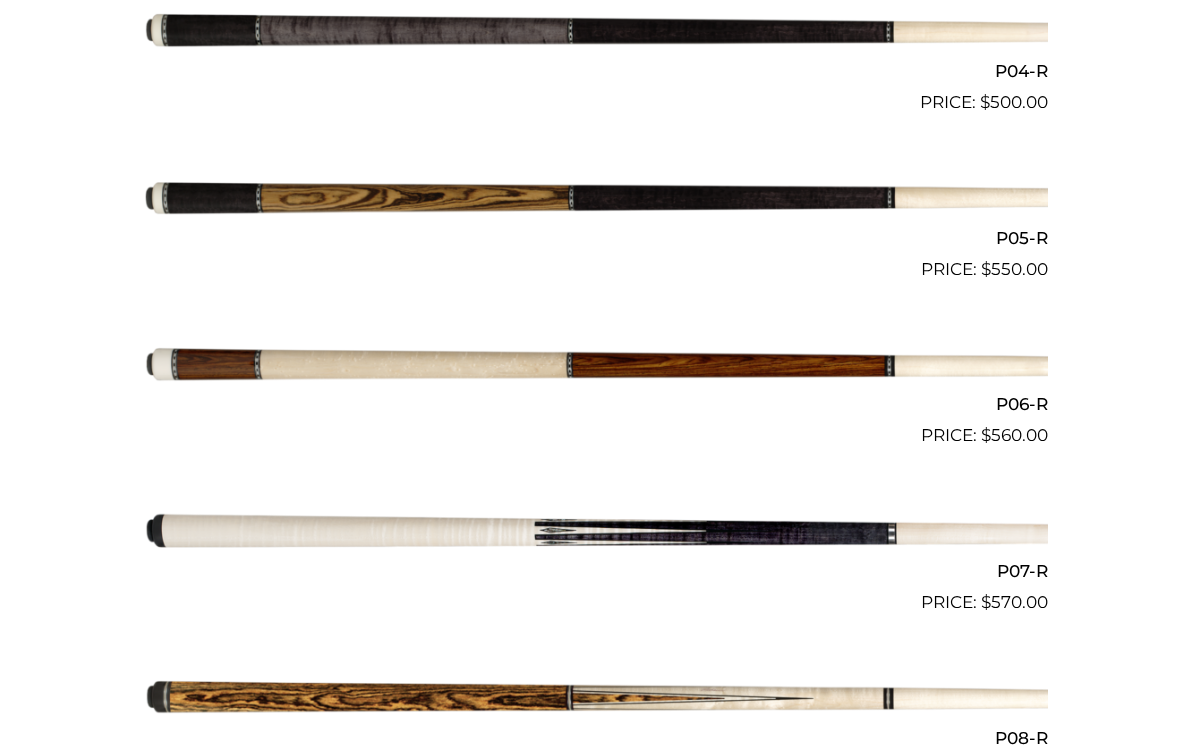 click at bounding box center [596, 699] 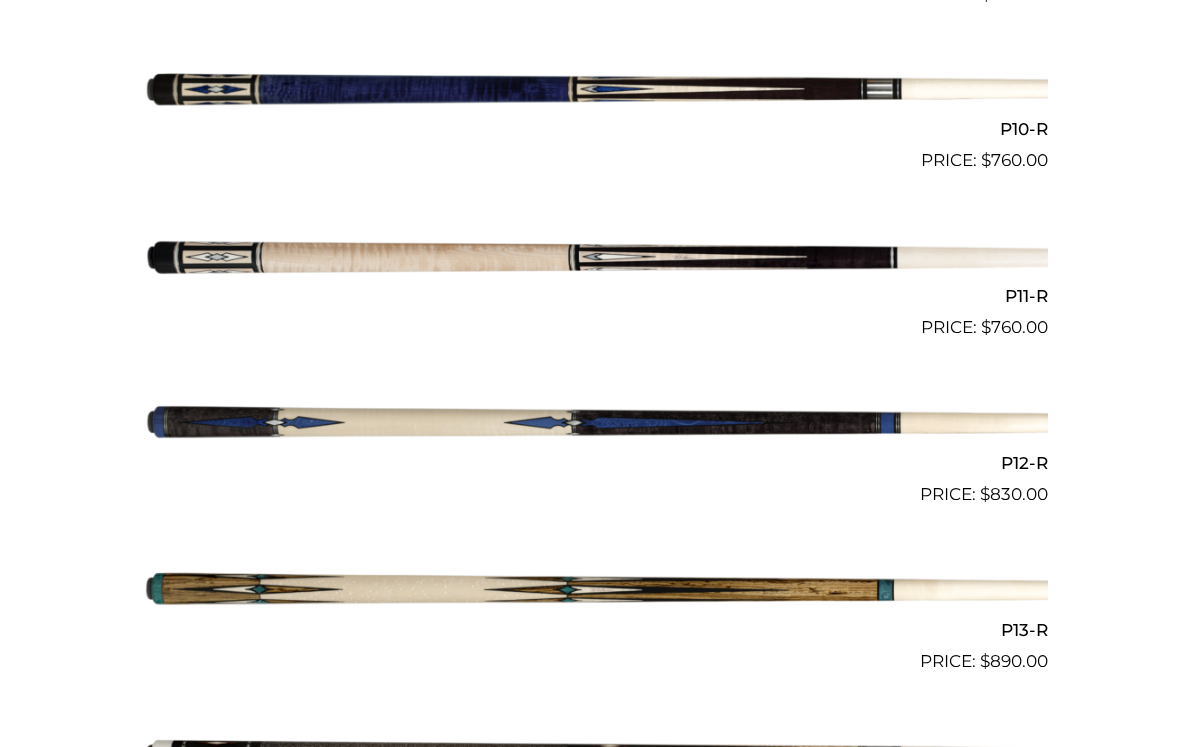 scroll, scrollTop: 2135, scrollLeft: 0, axis: vertical 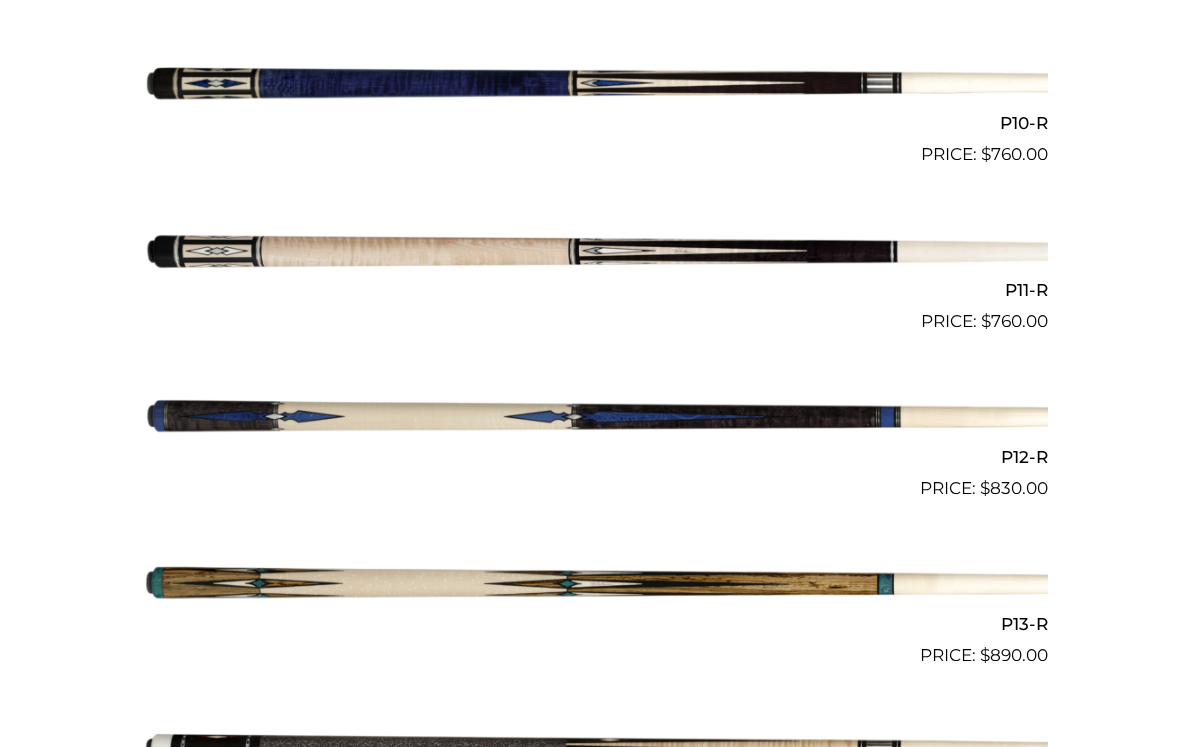 click on "**********" at bounding box center (596, 864) 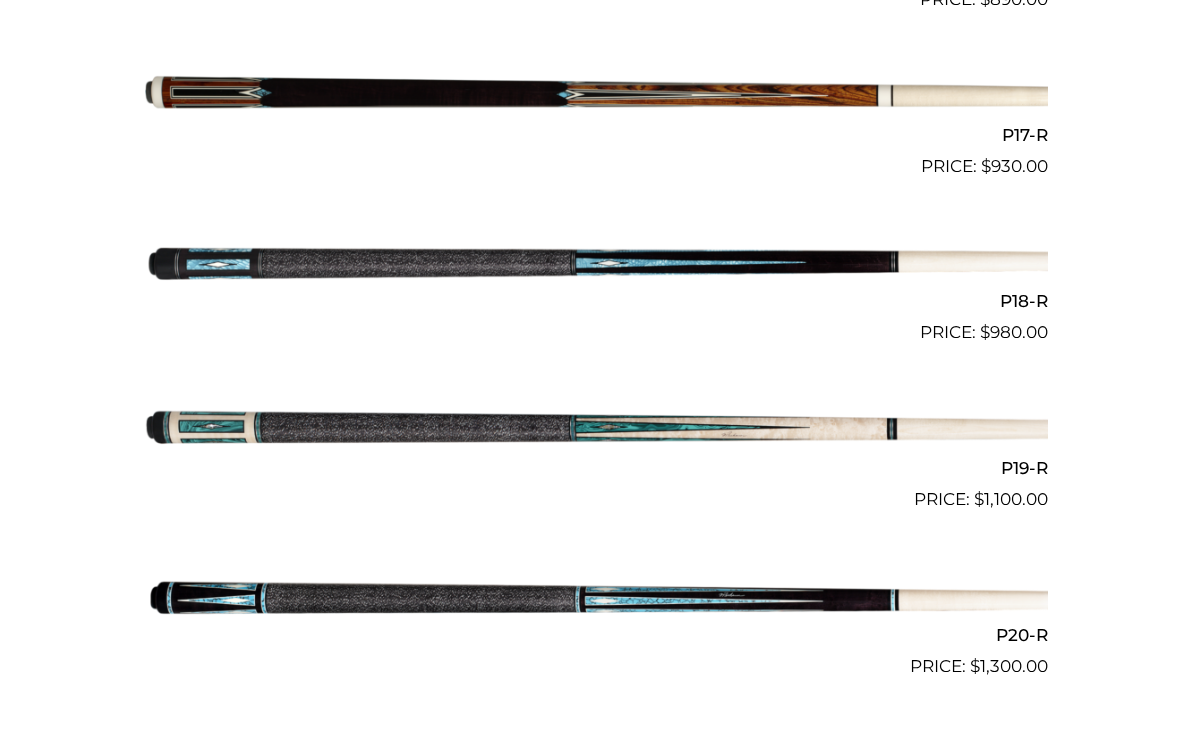 scroll, scrollTop: 3417, scrollLeft: 0, axis: vertical 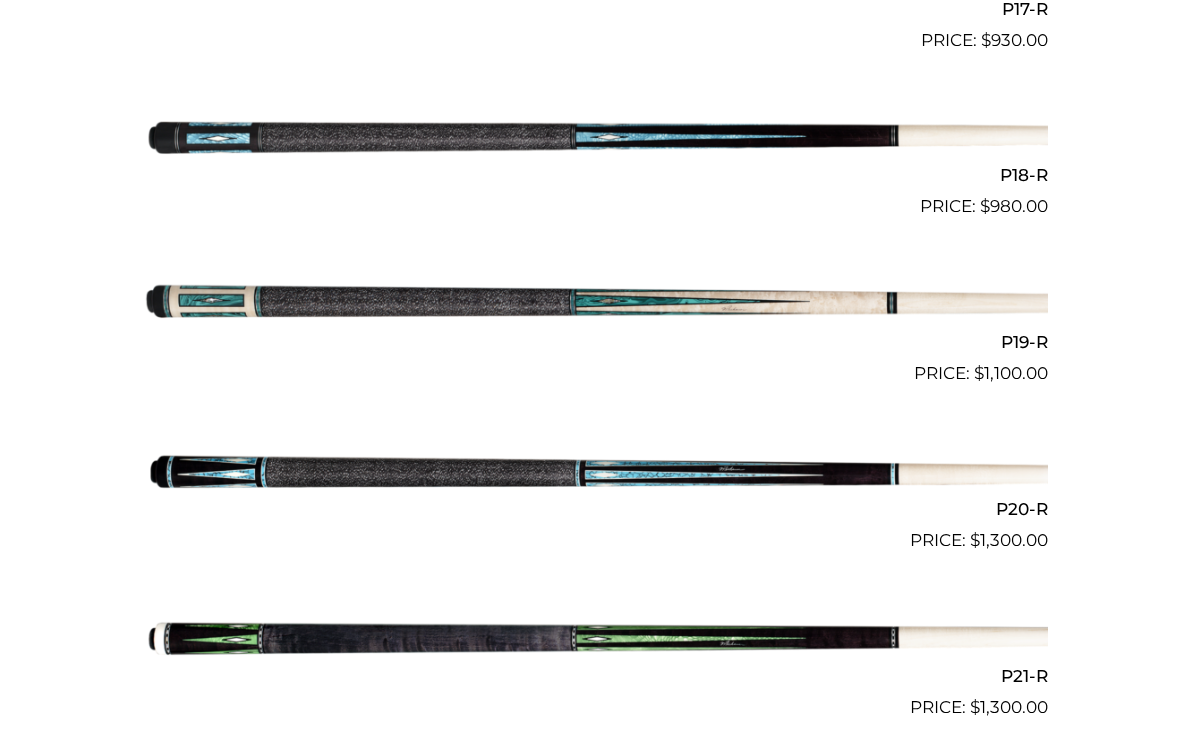 click at bounding box center [596, 303] 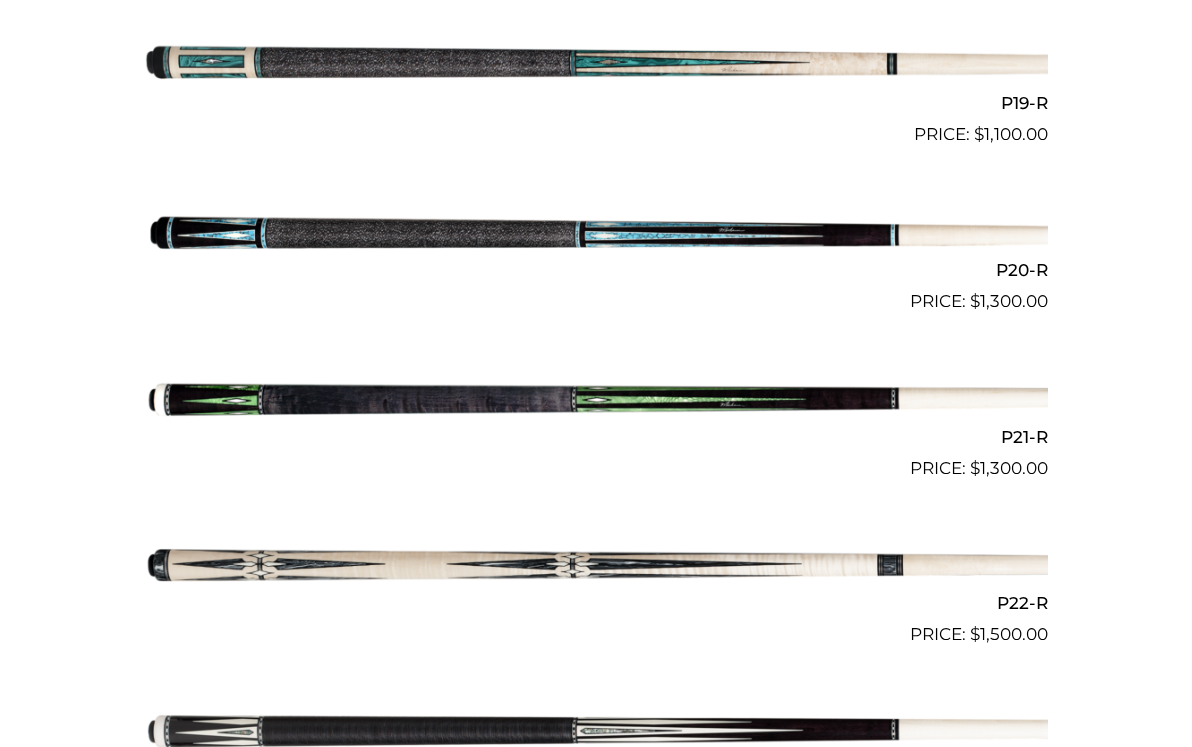 scroll, scrollTop: 3740, scrollLeft: 0, axis: vertical 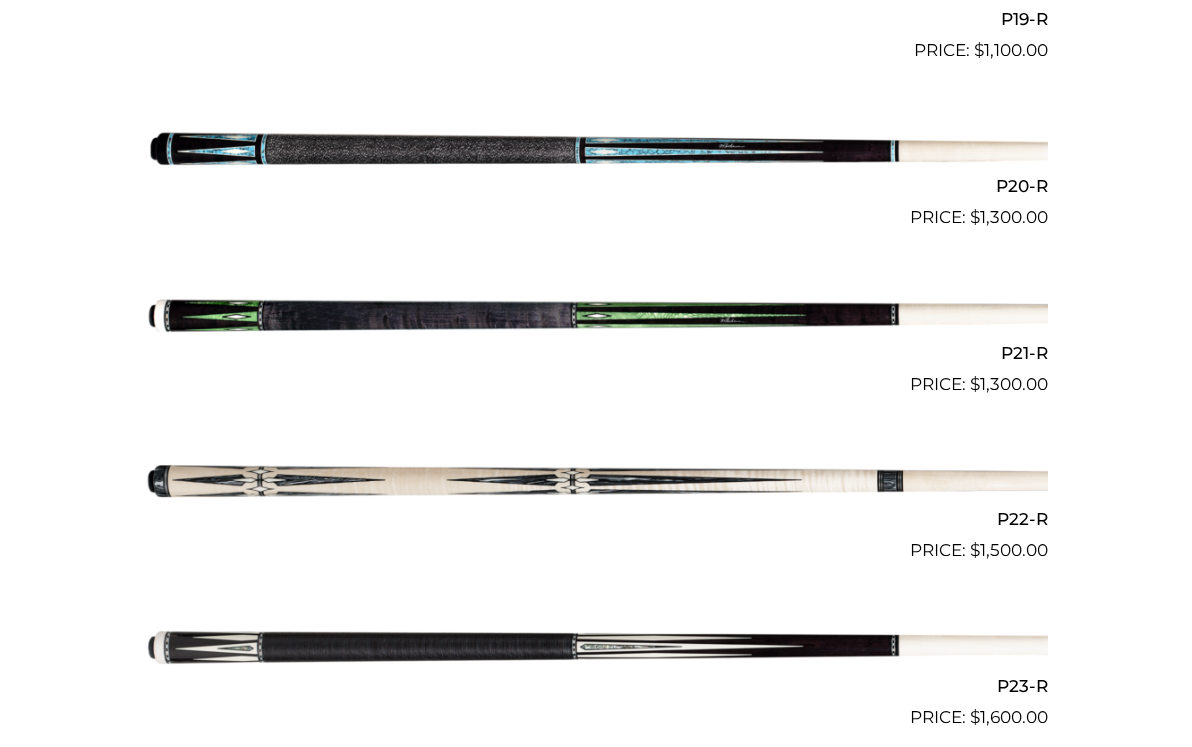 click at bounding box center [596, 147] 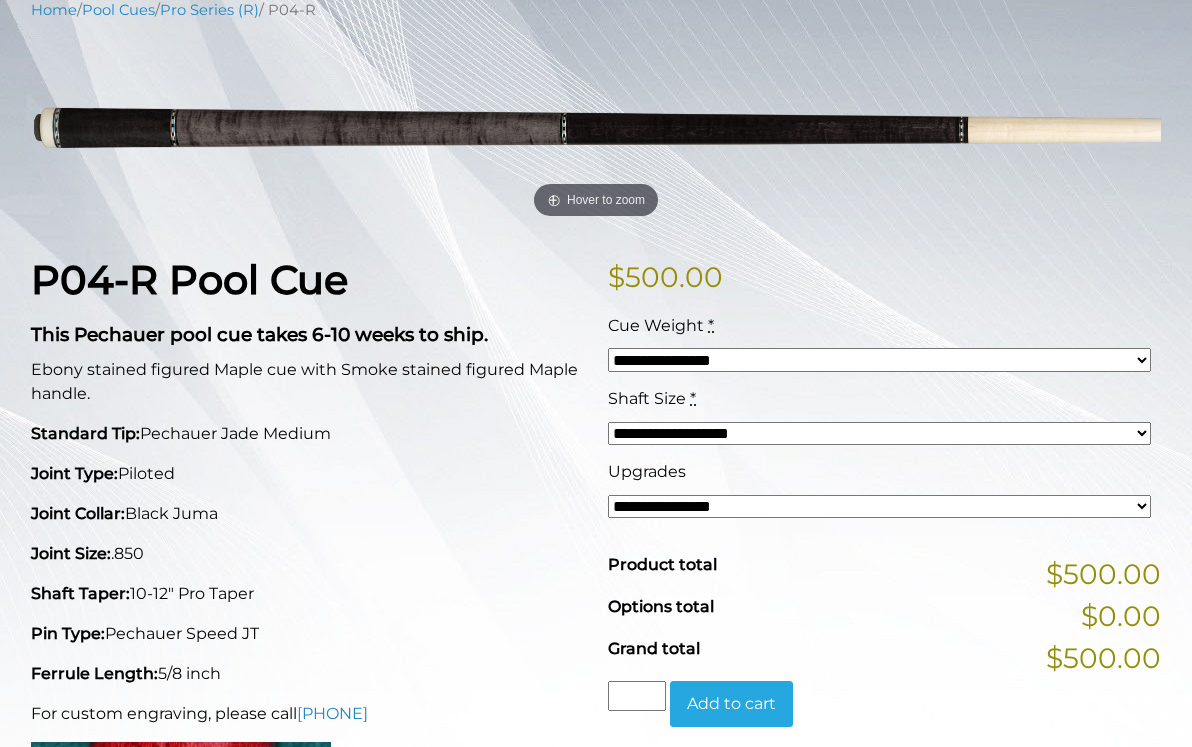 scroll, scrollTop: 268, scrollLeft: 0, axis: vertical 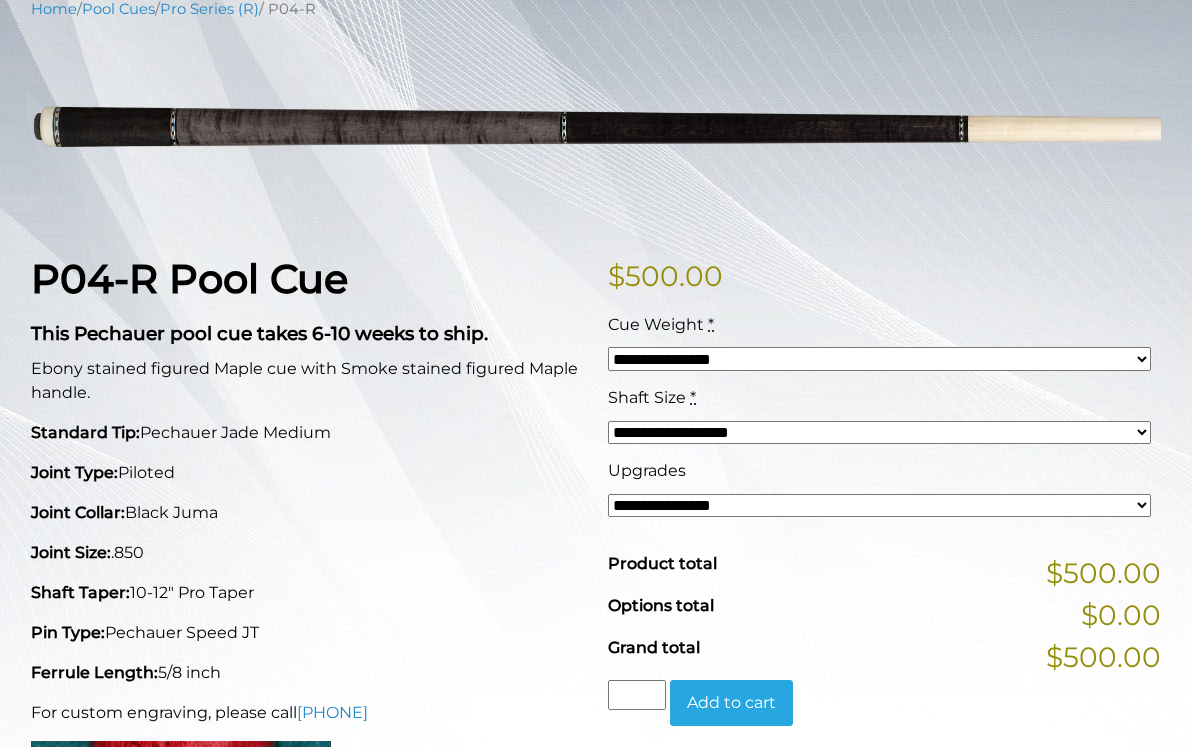 click on "**********" at bounding box center (879, 349) 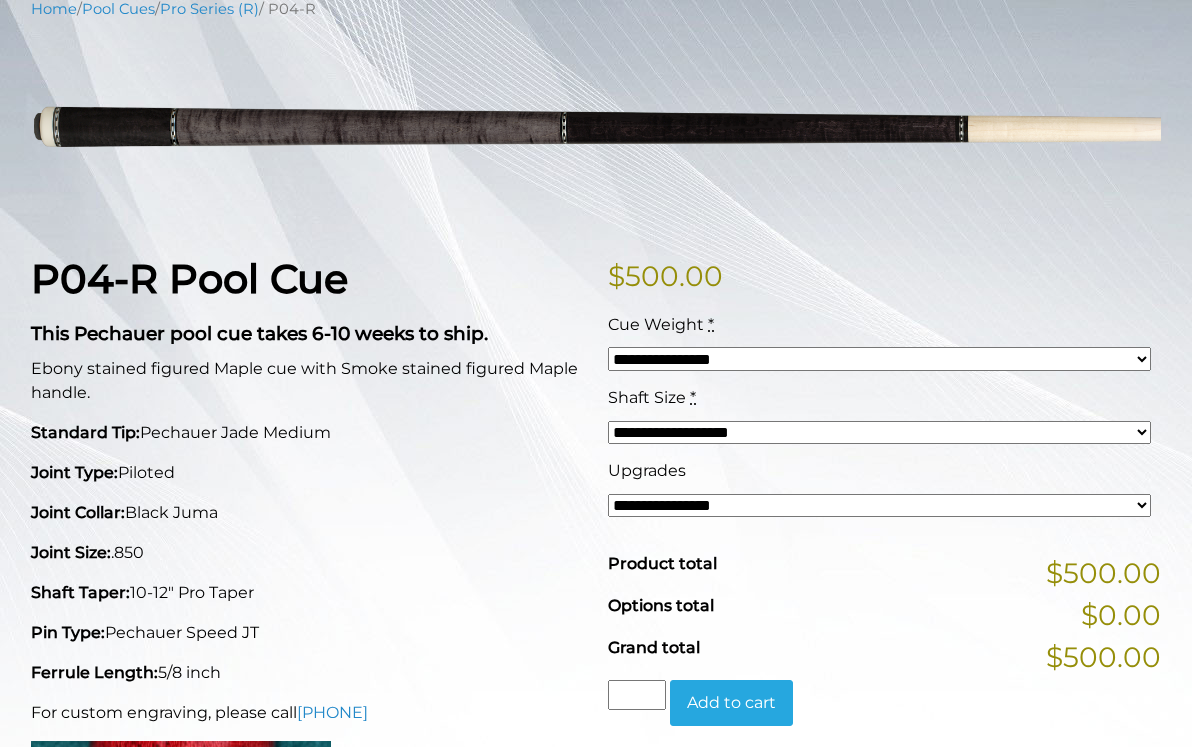 click on "**********" at bounding box center [879, 359] 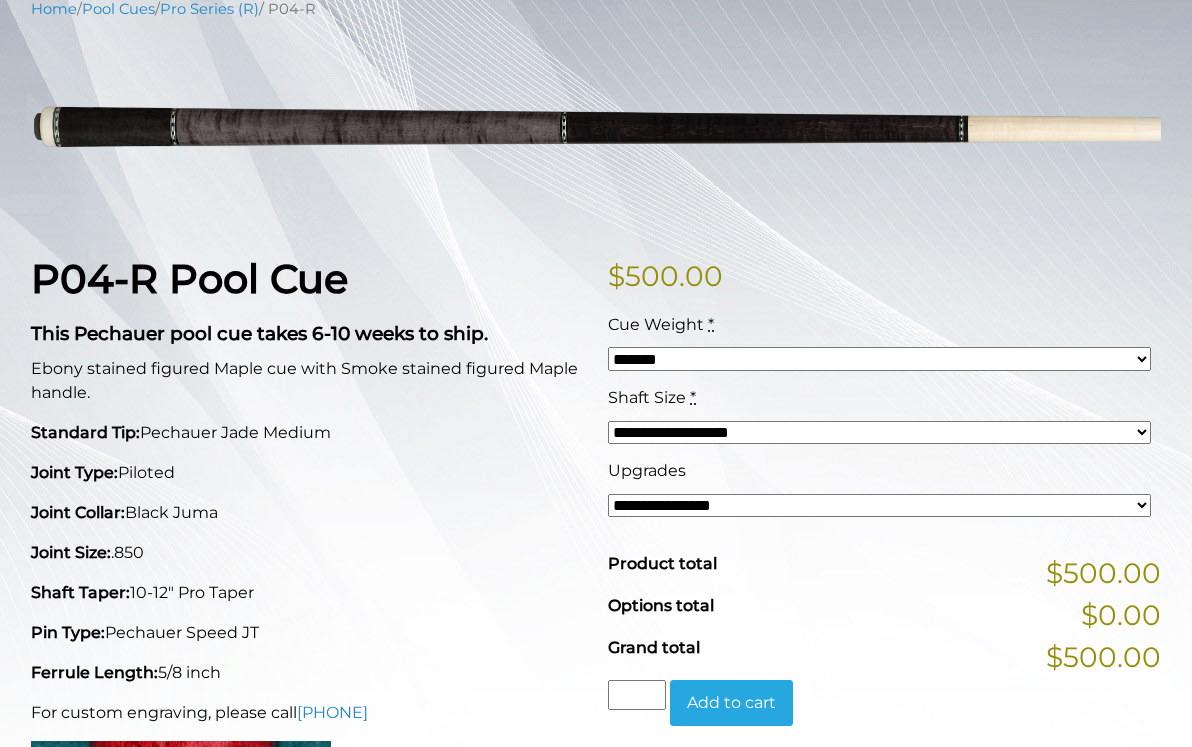 click on "**********" at bounding box center [879, 433] 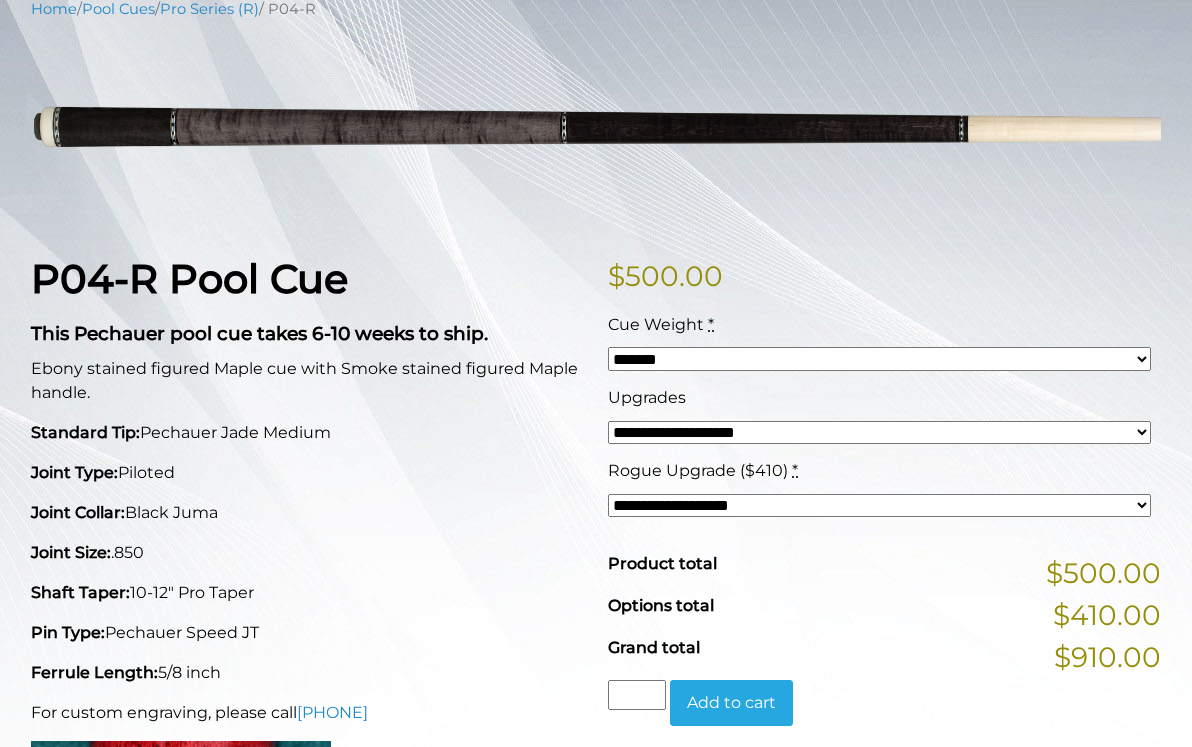 click on "Joint Collar:  Black Juma" at bounding box center (307, 513) 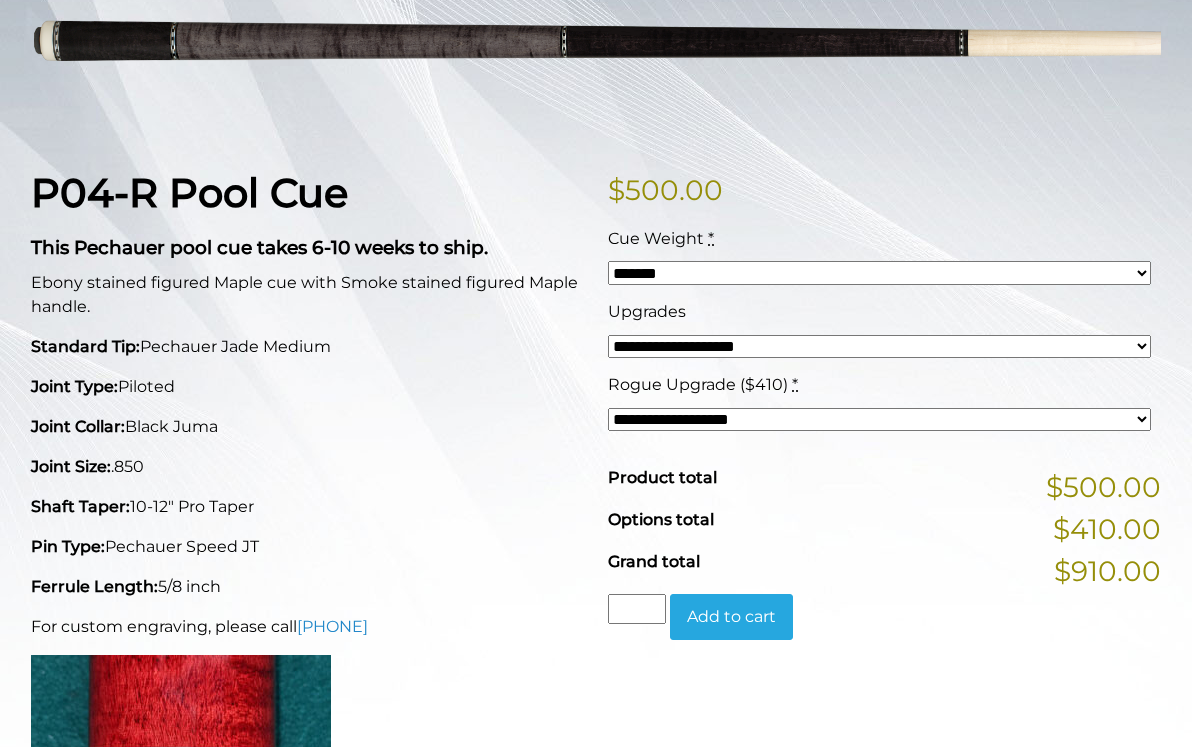 scroll, scrollTop: 374, scrollLeft: 0, axis: vertical 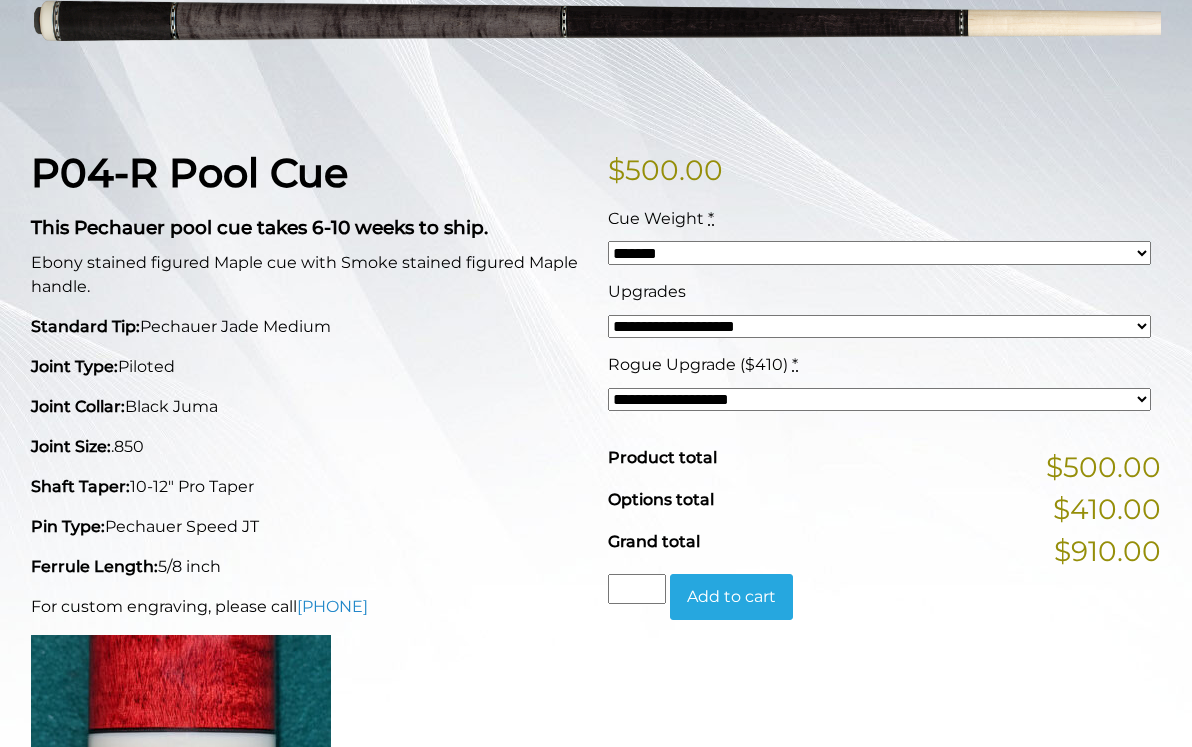 click on "P04-R Pool Cue
This Pechauer pool cue takes 6-10 weeks to ship.
Ebony stained figured Maple cue with Smoke stained figured Maple handle.
Standard Tip:  Pechauer Jade Medium
Joint Type:  Piloted
Joint Collar:  Black Juma
Joint Size:  .850
Shaft Taper:  10-12" Pro Taper
Pin Type:  Pechauer Speed JT
Ferrule Length:  5/8 inch
For custom engraving, please call   800-934-7735." at bounding box center [307, 519] 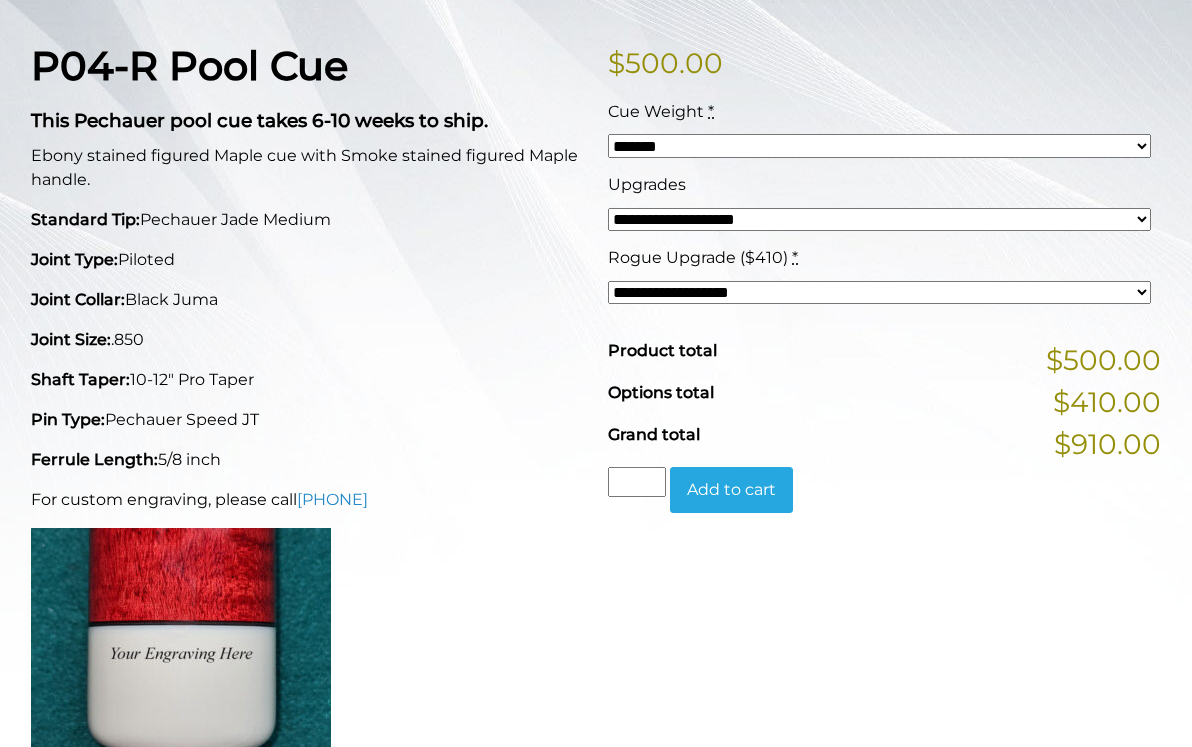 scroll, scrollTop: 486, scrollLeft: 0, axis: vertical 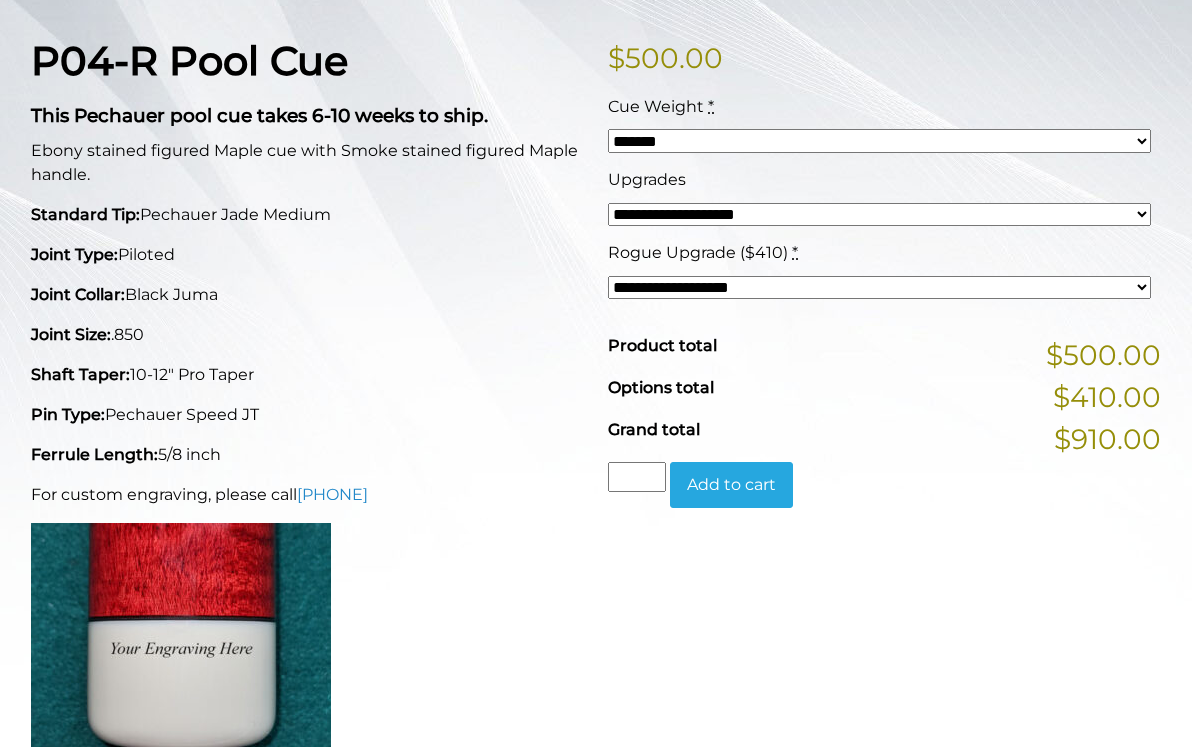 click on "P04-R Pool Cue
This Pechauer pool cue takes 6-10 weeks to ship.
Ebony stained figured Maple cue with Smoke stained figured Maple handle.
Standard Tip:  Pechauer Jade Medium
Joint Type:  Piloted
Joint Collar:  Black Juma
Joint Size:  .850
Shaft Taper:  10-12" Pro Taper
Pin Type:  Pechauer Speed JT
Ferrule Length:  5/8 inch
For custom engraving, please call   800-934-7735." at bounding box center [307, 407] 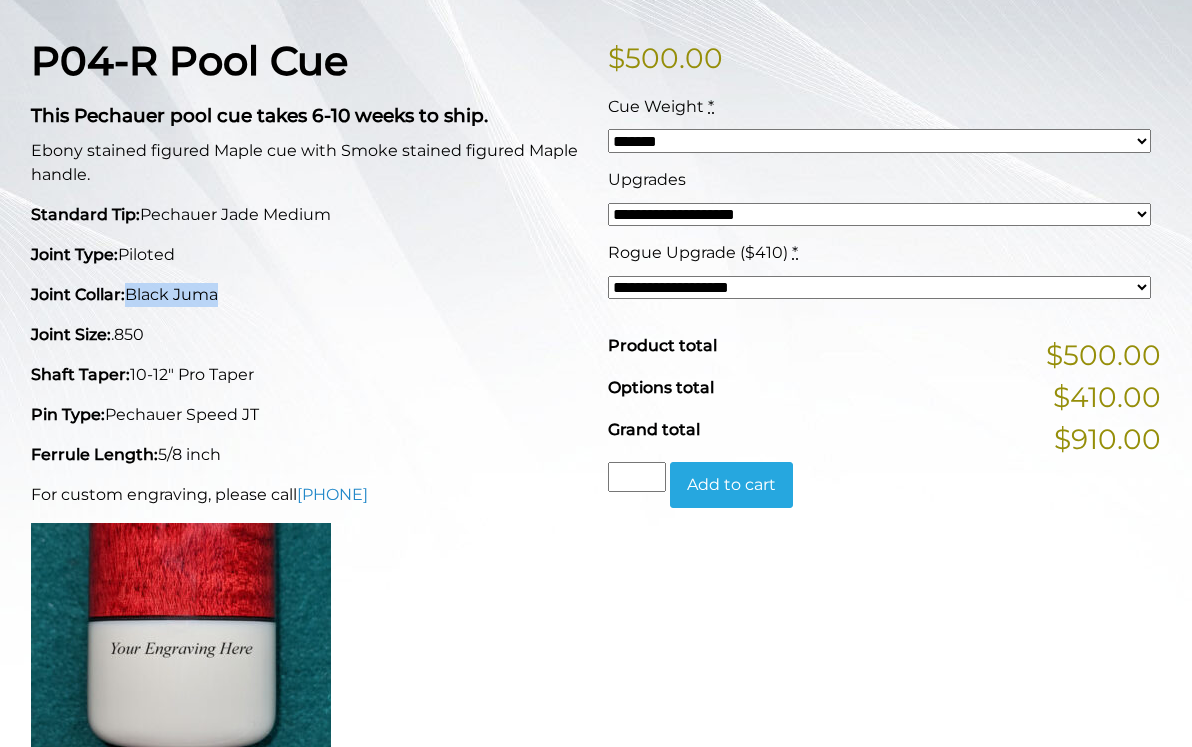 drag, startPoint x: 130, startPoint y: 289, endPoint x: 341, endPoint y: 298, distance: 211.19185 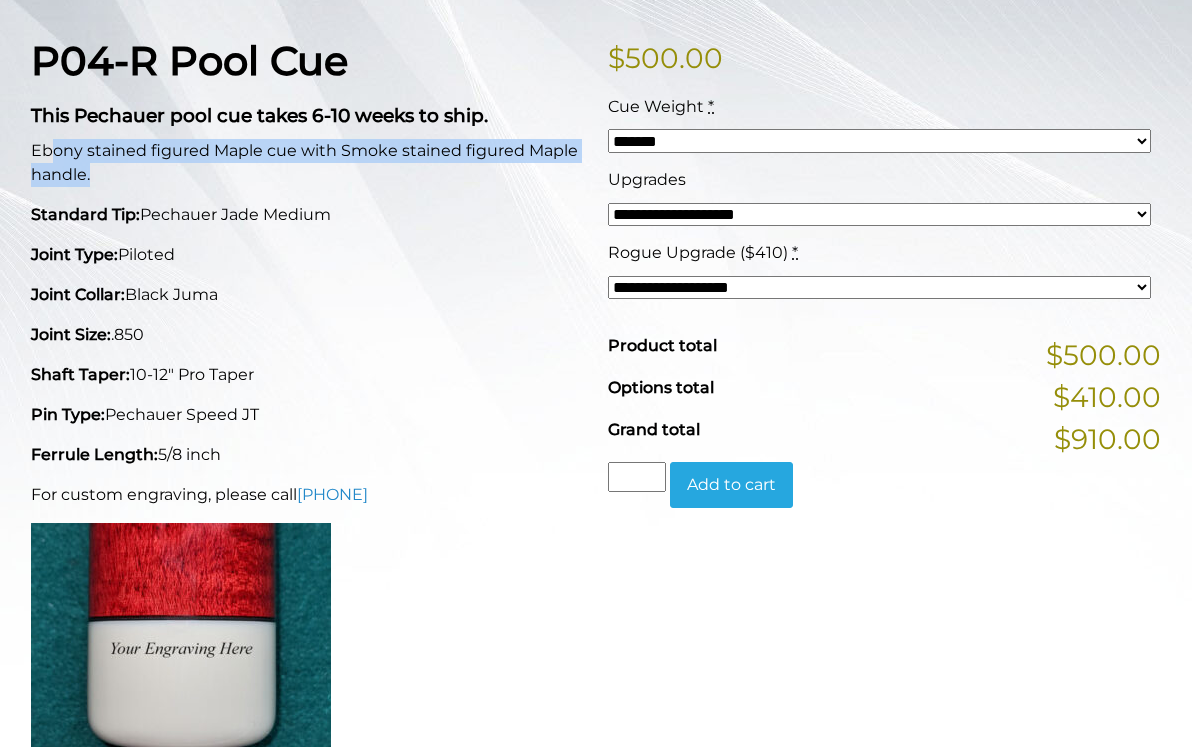 drag, startPoint x: 51, startPoint y: 152, endPoint x: 310, endPoint y: 180, distance: 260.50912 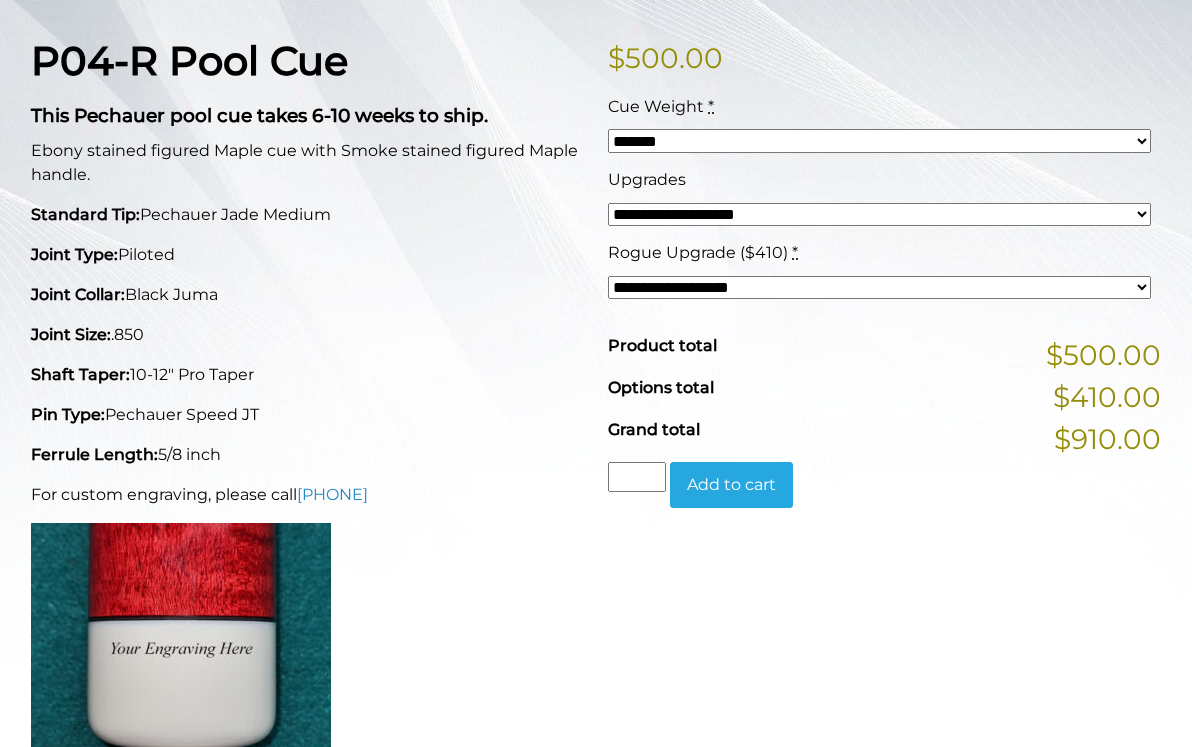 click on "P04-R Pool Cue
This Pechauer pool cue takes 6-10 weeks to ship.
Ebony stained figured Maple cue with Smoke stained figured Maple handle.
Standard Tip:  Pechauer Jade Medium
Joint Type:  Piloted
Joint Collar:  Black Juma
Joint Size:  .850
Shaft Taper:  10-12" Pro Taper
Pin Type:  Pechauer Speed JT
Ferrule Length:  5/8 inch
For custom engraving, please call   800-934-7735." at bounding box center [307, 407] 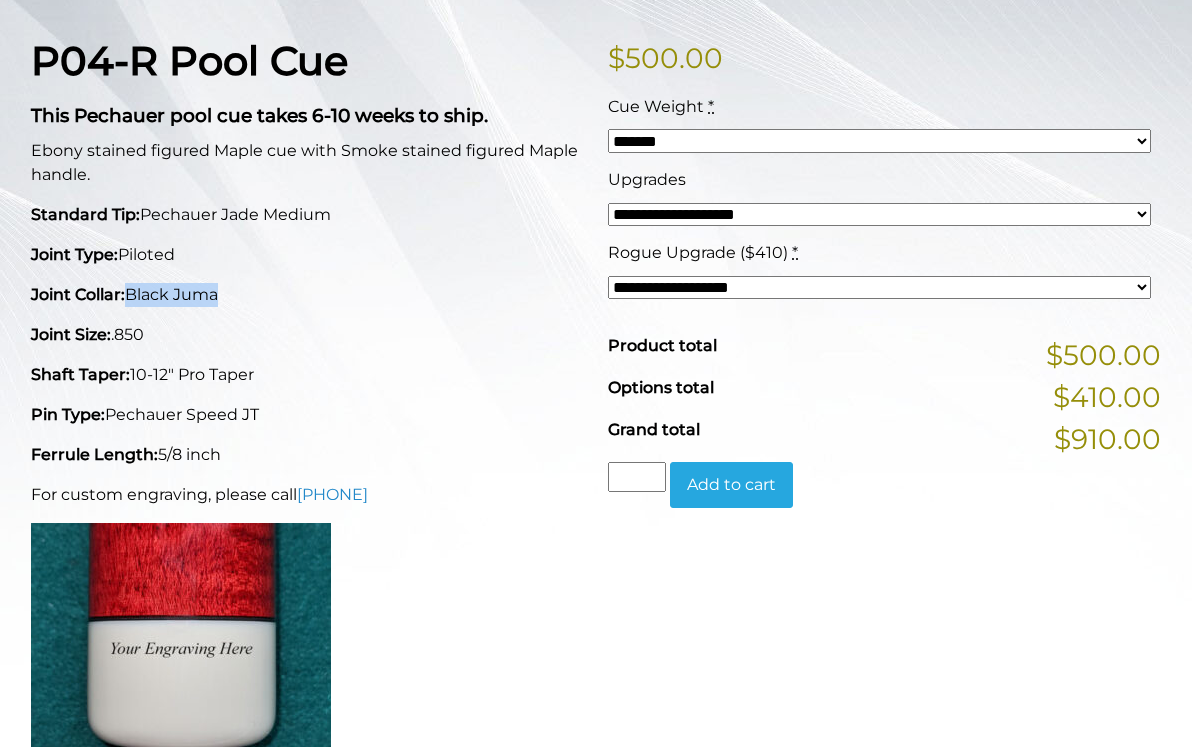 drag, startPoint x: 129, startPoint y: 294, endPoint x: 286, endPoint y: 294, distance: 157 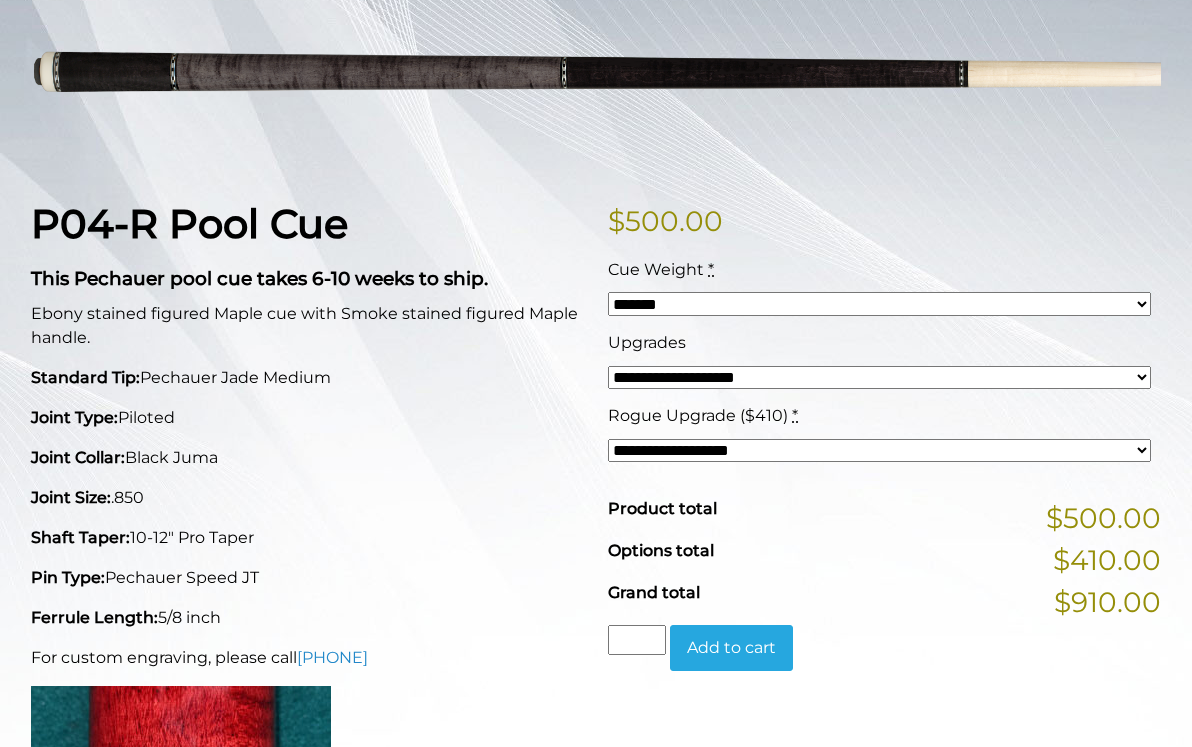 scroll, scrollTop: 244, scrollLeft: 0, axis: vertical 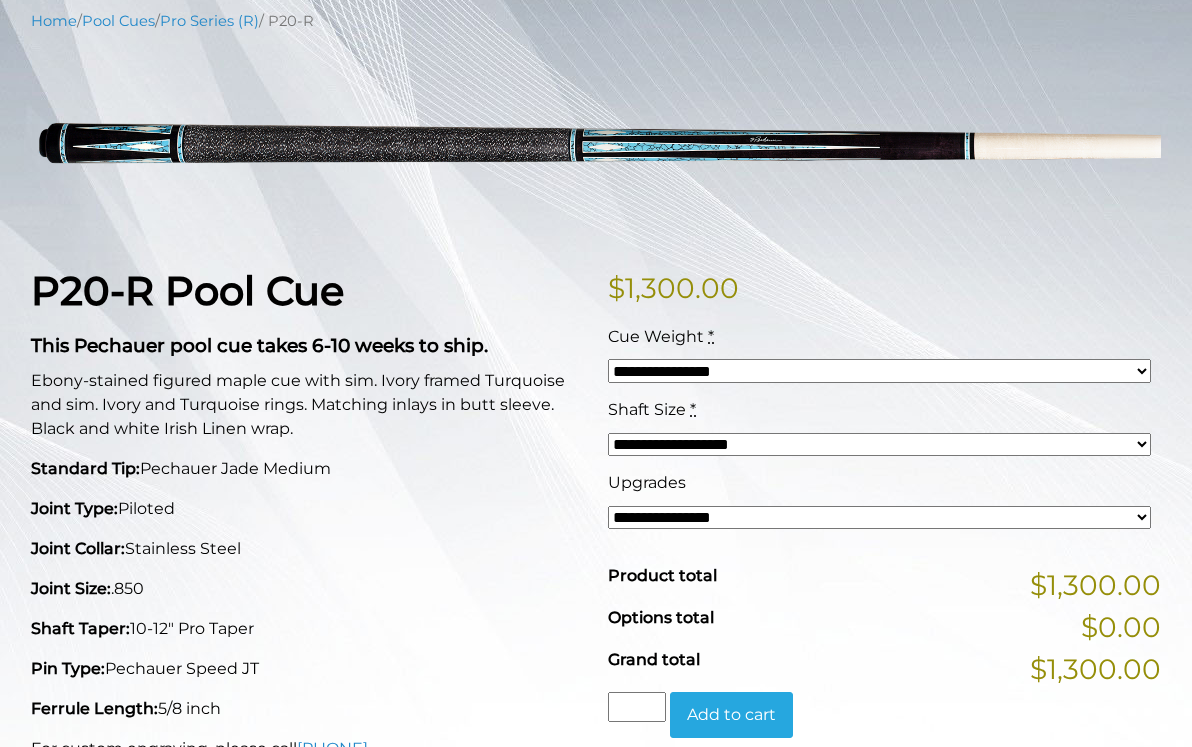 click on "**********" at bounding box center (879, 371) 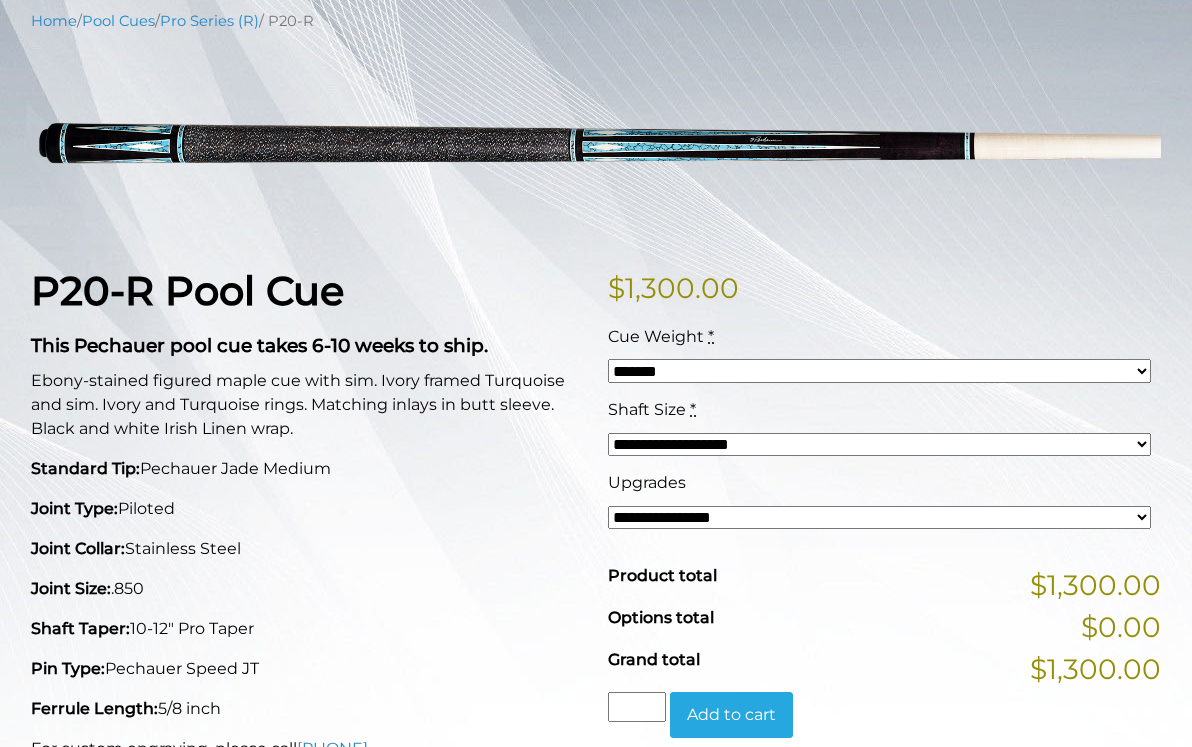 click on "**********" at bounding box center (879, 445) 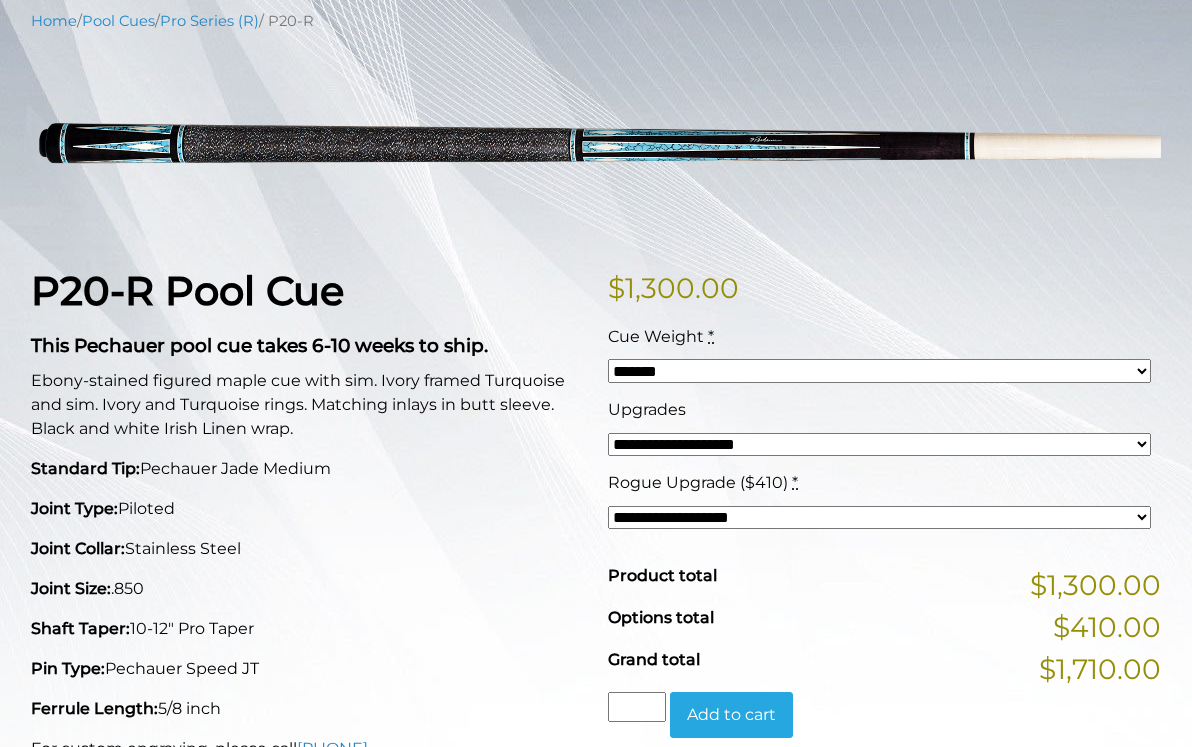 click on "Standard Tip:  Pechauer Jade Medium" at bounding box center (307, 469) 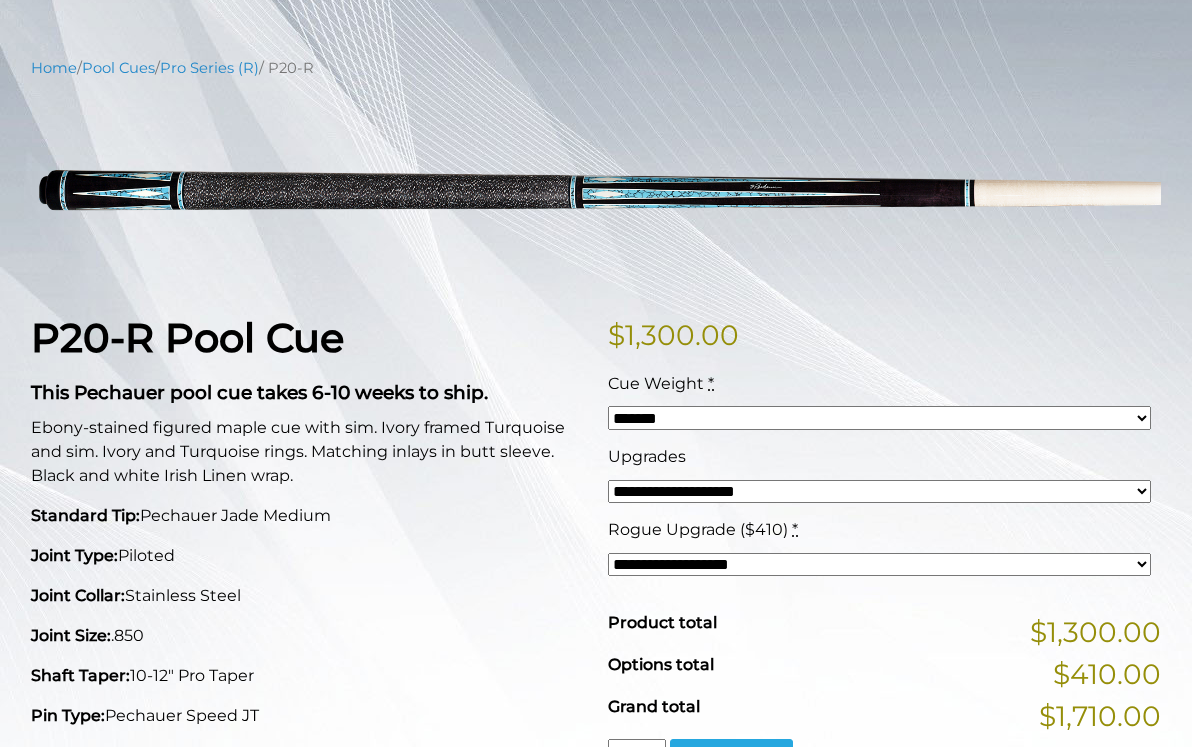 scroll, scrollTop: 195, scrollLeft: 0, axis: vertical 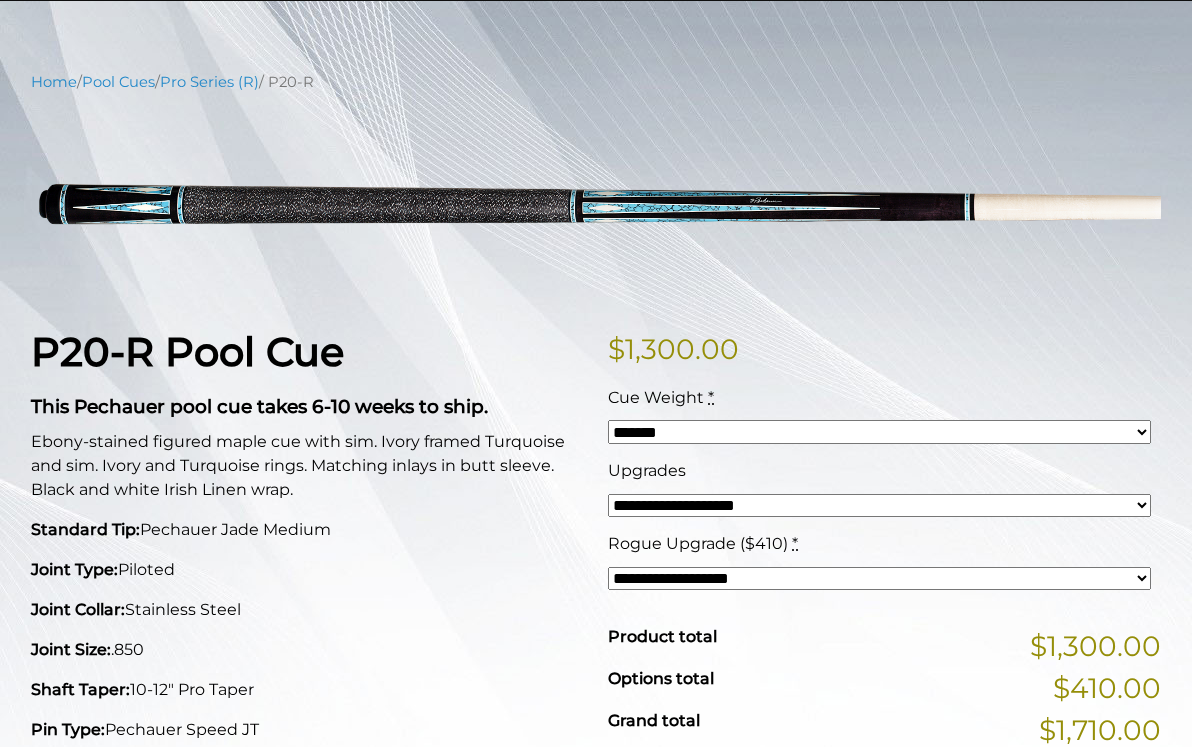 click on "Ebony-stained figured maple cue with sim. Ivory framed Turquoise and sim. Ivory and Turquoise rings. Matching inlays in butt sleeve. Black and white Irish Linen wrap." at bounding box center [307, 466] 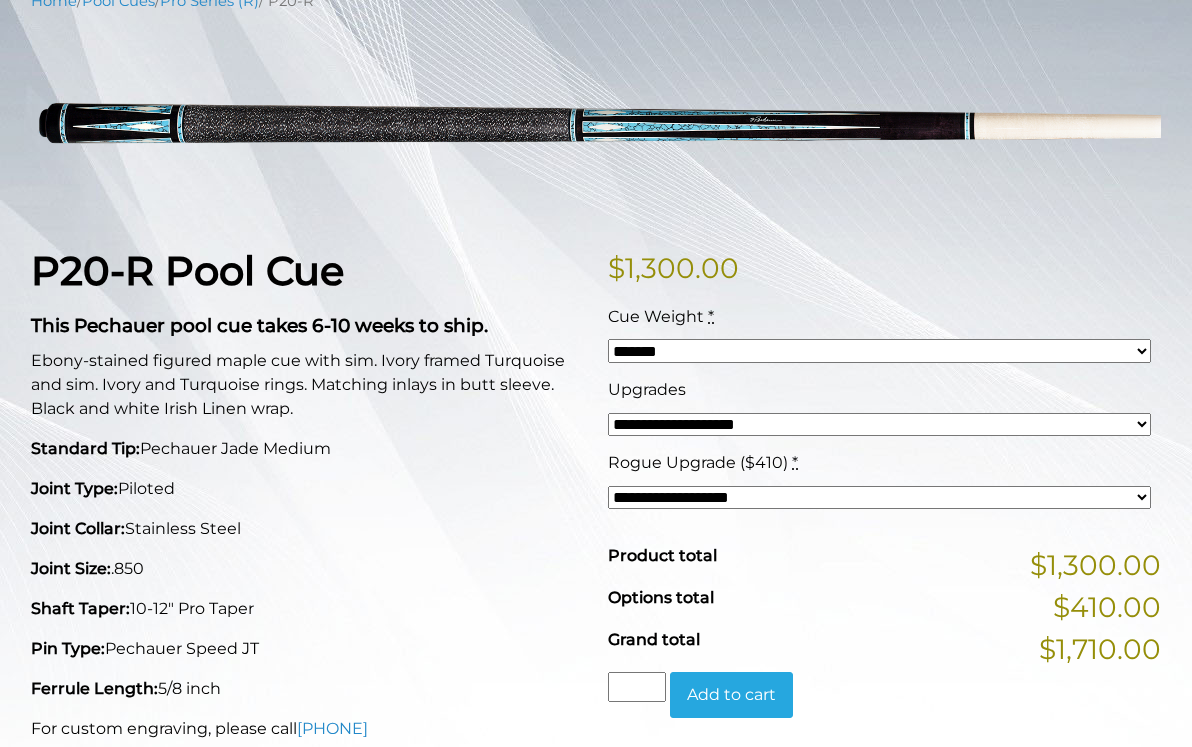 scroll, scrollTop: 0, scrollLeft: 0, axis: both 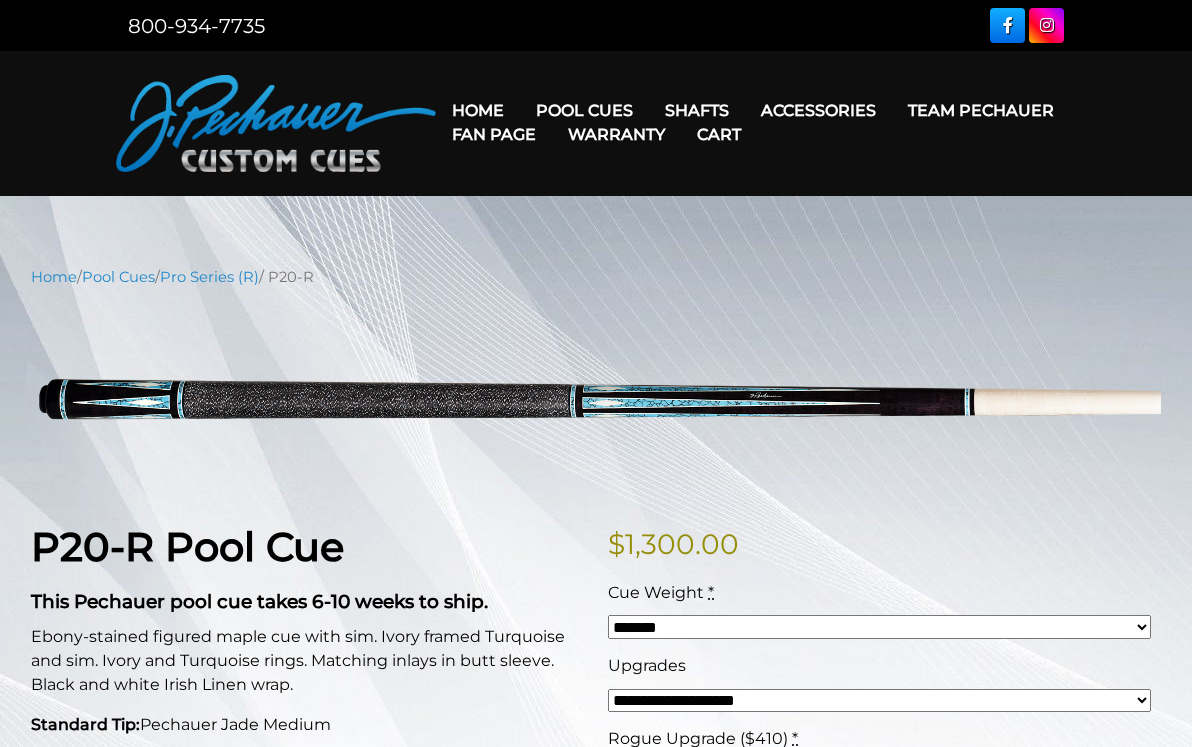 click at bounding box center (276, 123) 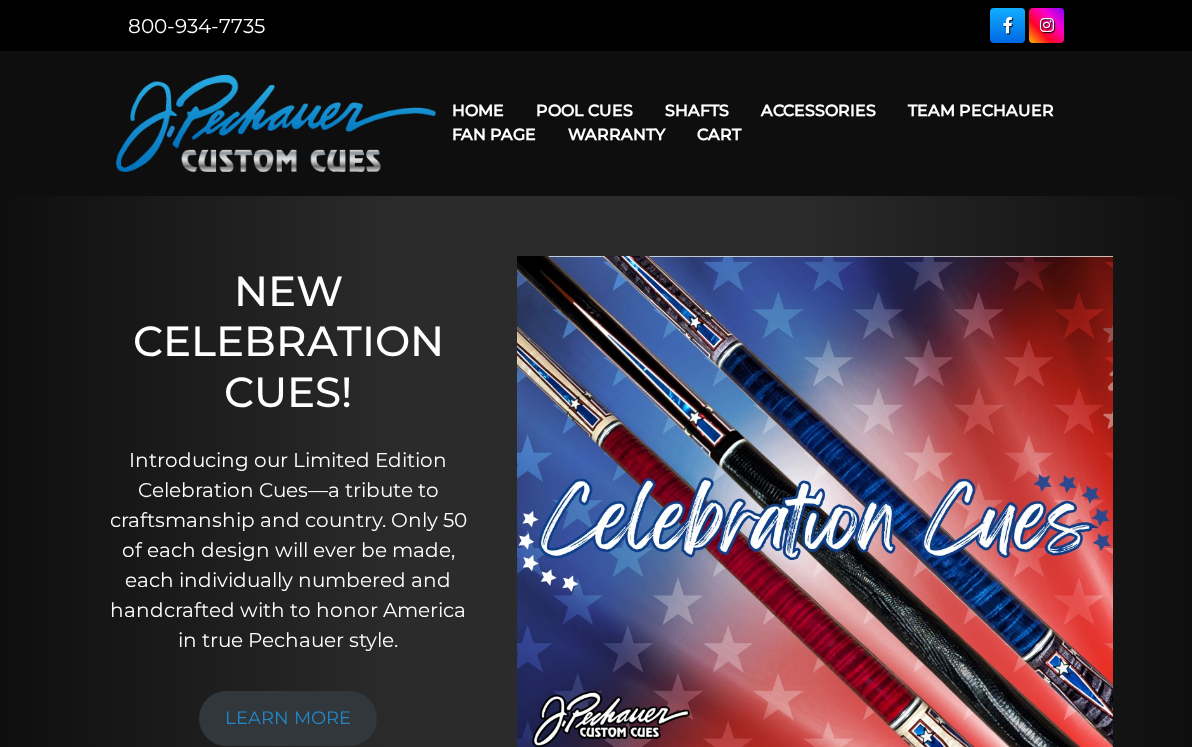 scroll, scrollTop: 0, scrollLeft: 0, axis: both 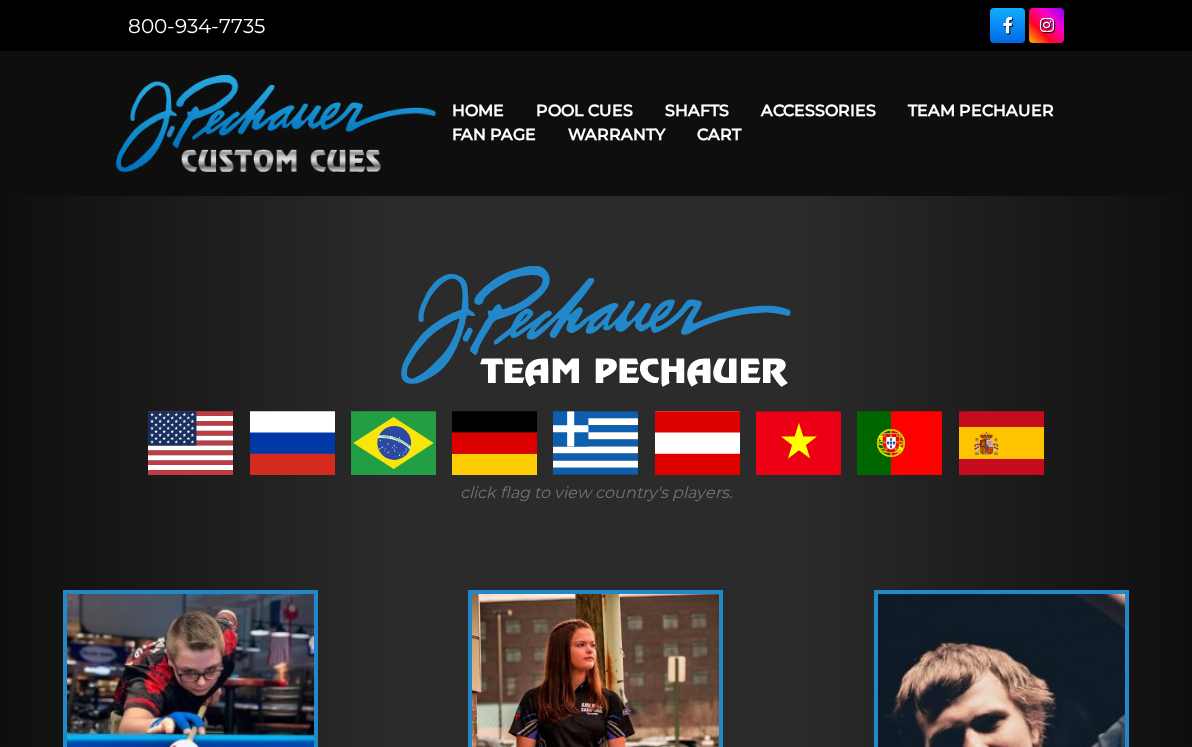 click at bounding box center (595, 443) 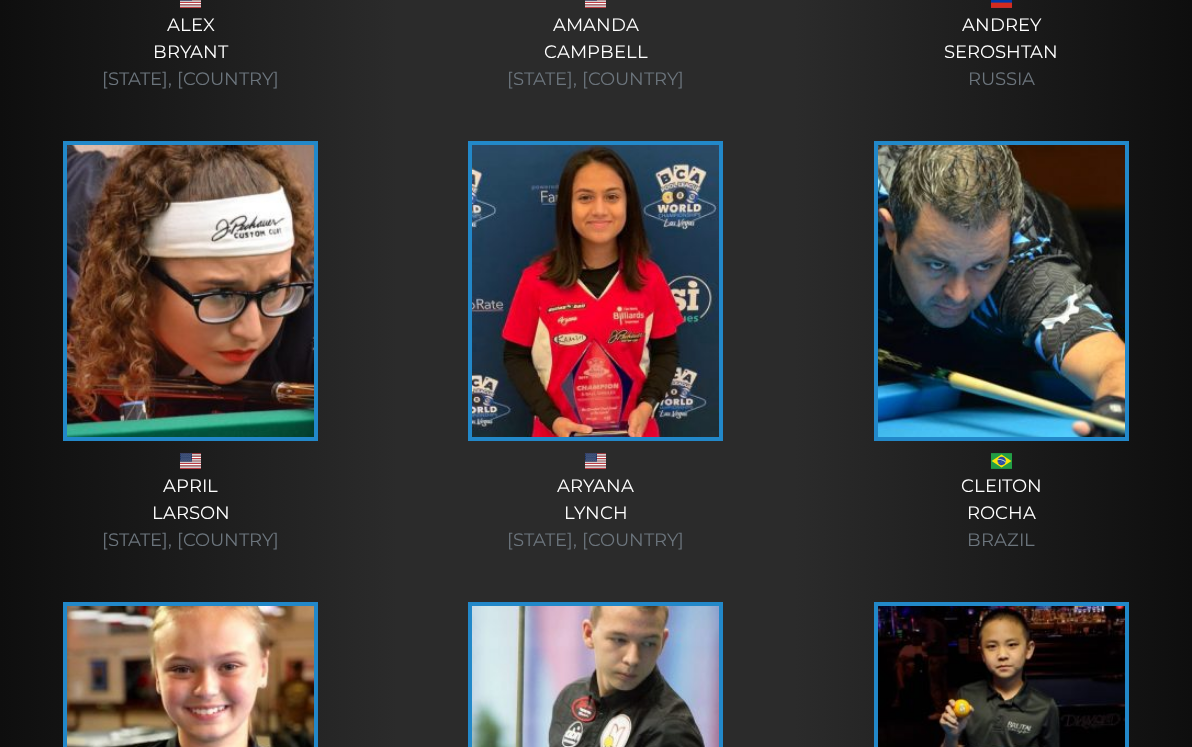 scroll, scrollTop: 912, scrollLeft: 0, axis: vertical 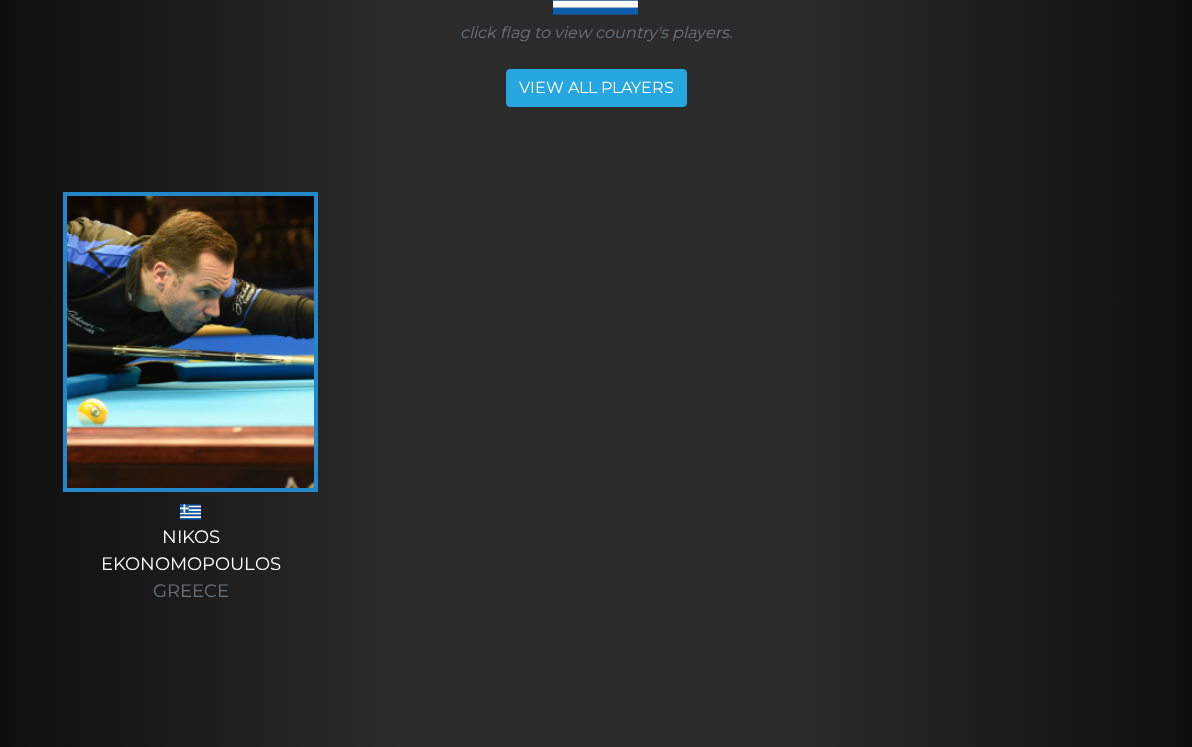 click at bounding box center [190, 342] 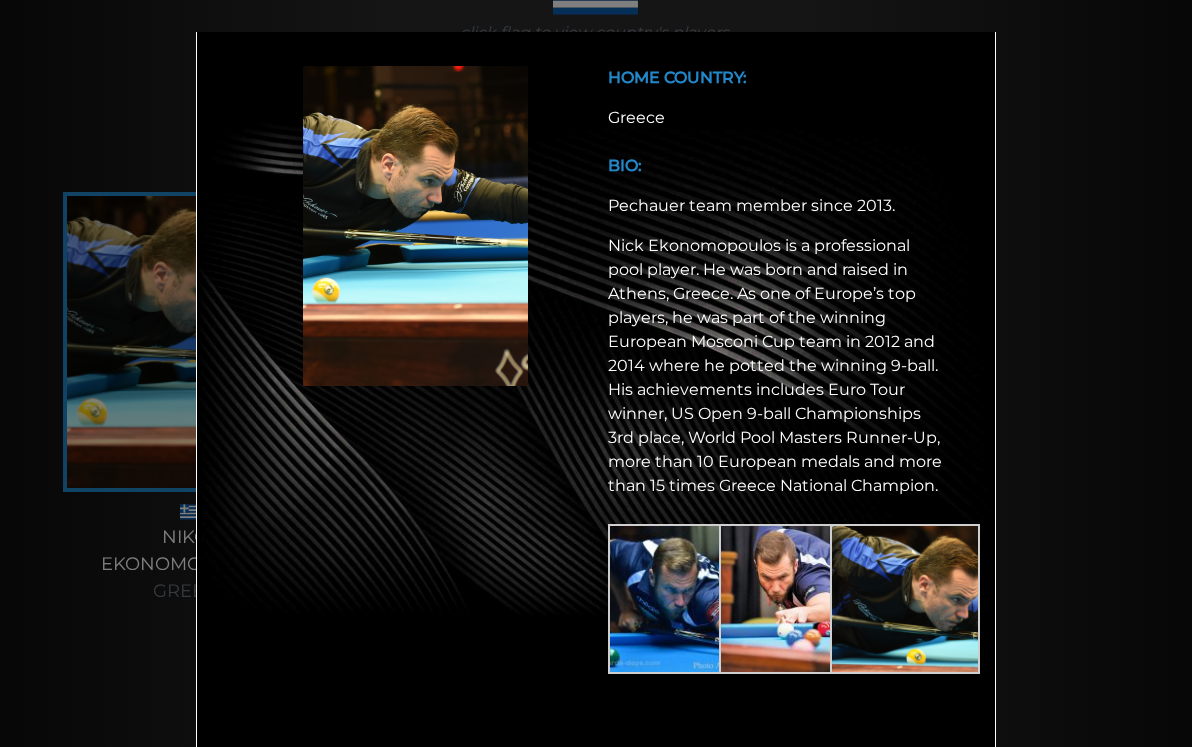 scroll, scrollTop: 100, scrollLeft: 0, axis: vertical 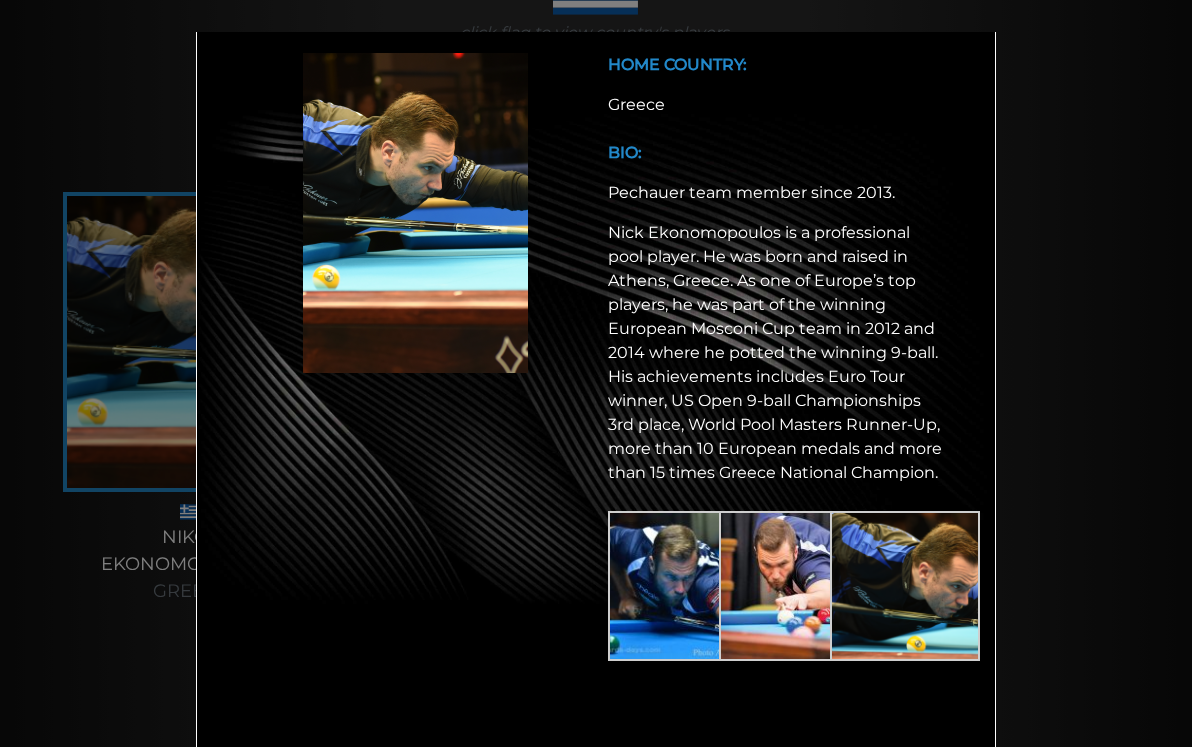 click on "Nikos  Ekonomopoulos
×
HOME COUNTRY:
Greece
BIO:
Pechauer team member since 2013." at bounding box center (596, 405) 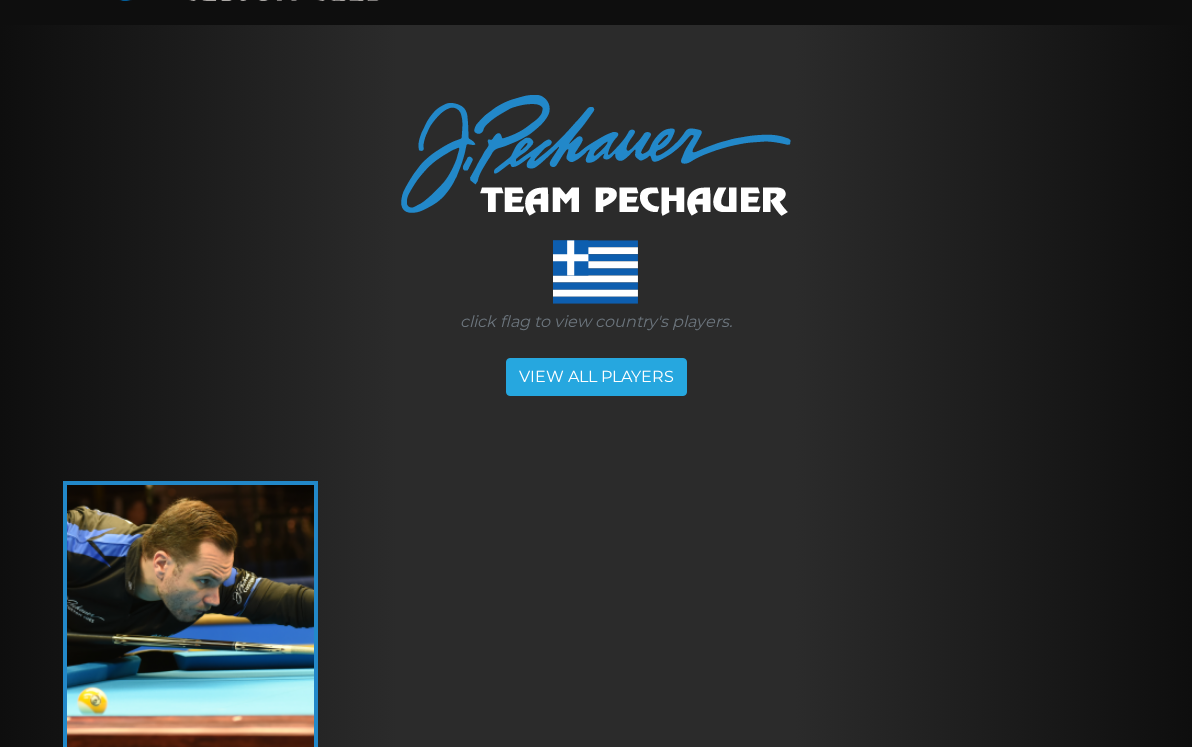 scroll, scrollTop: 0, scrollLeft: 0, axis: both 